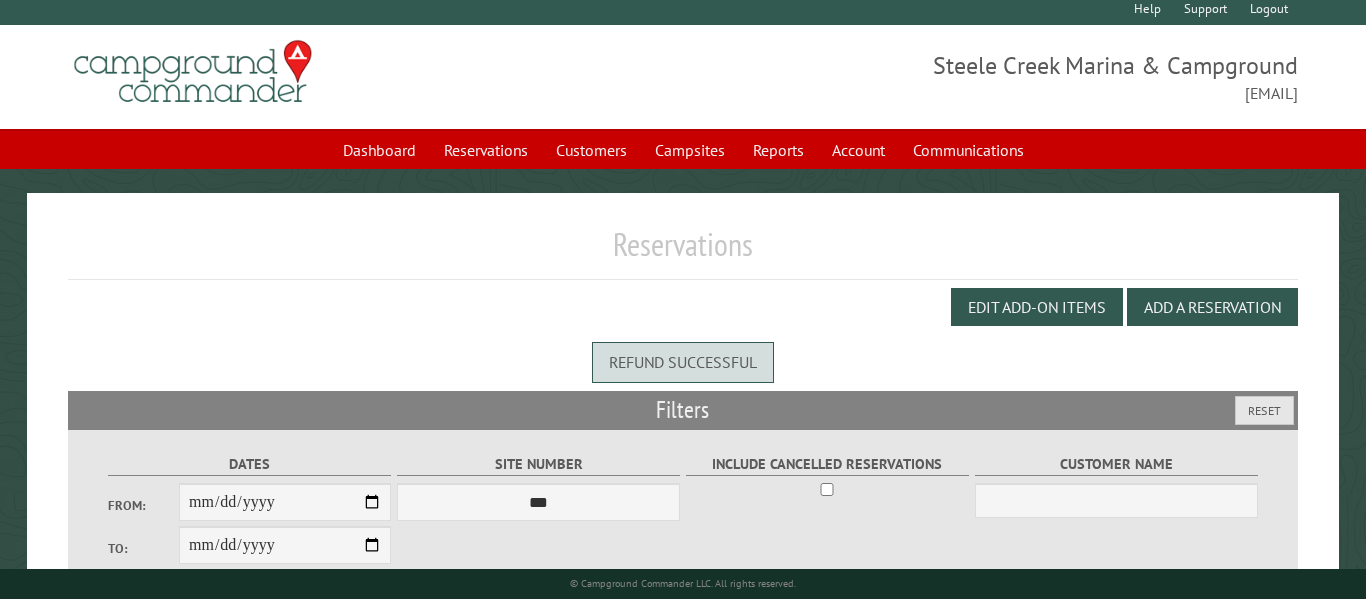 scroll, scrollTop: 6, scrollLeft: 0, axis: vertical 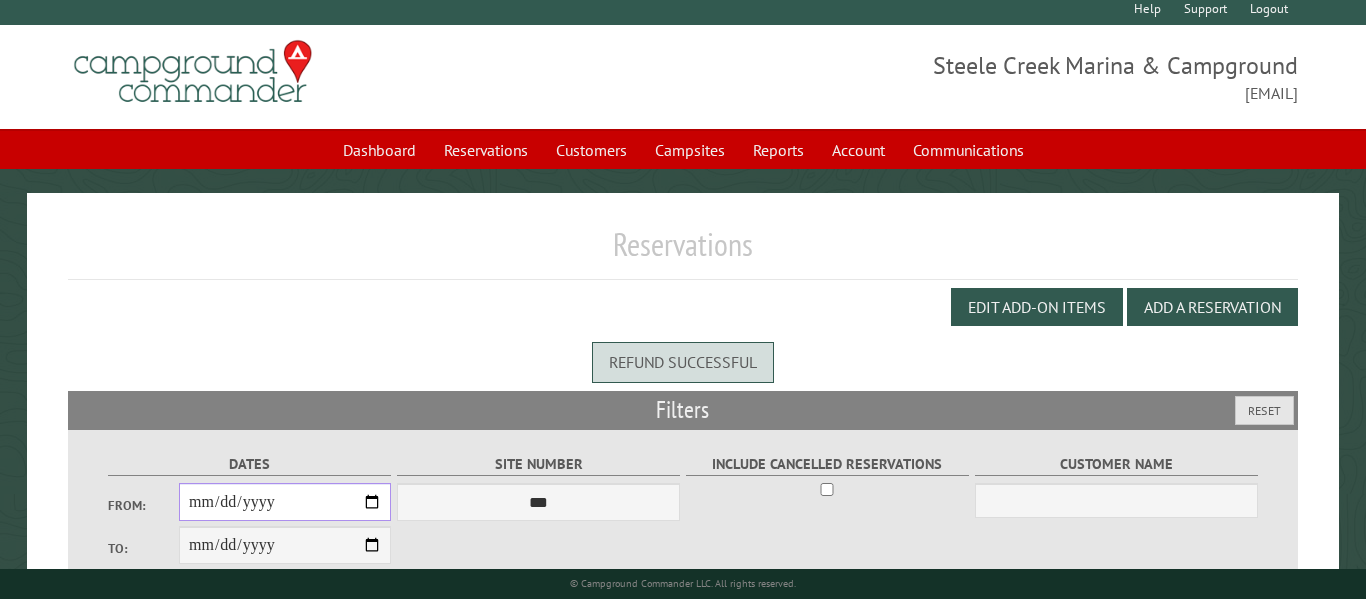 click on "**********" at bounding box center [285, 502] 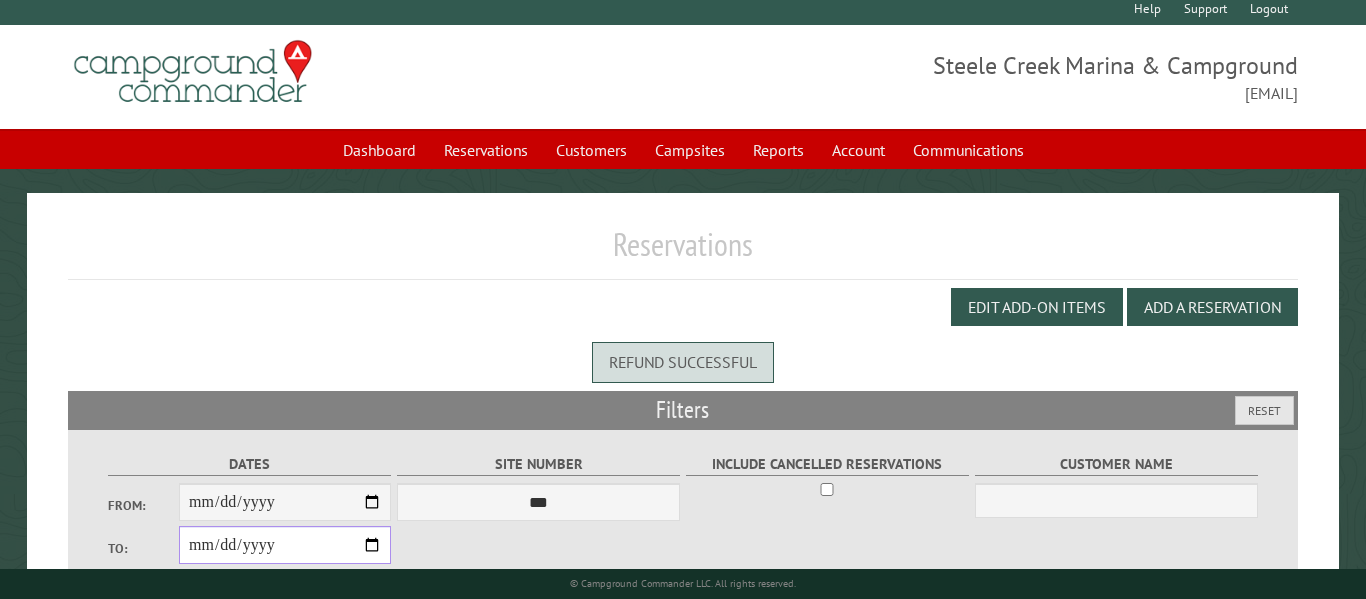 click on "**********" at bounding box center (285, 545) 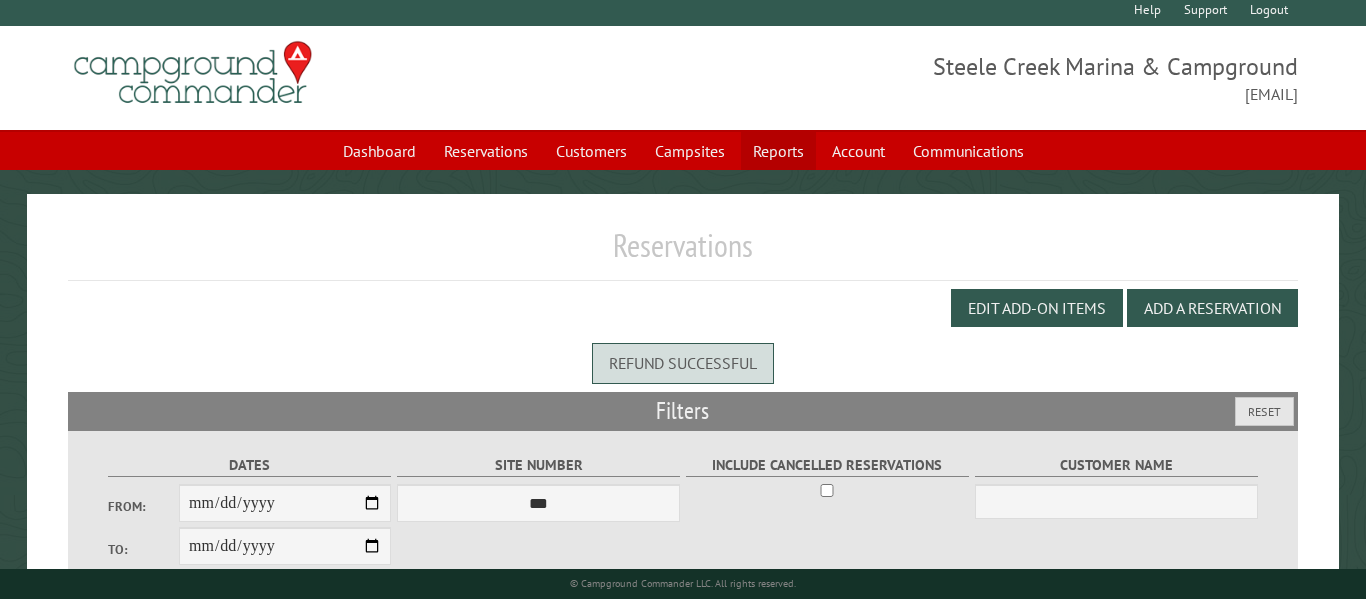 click on "Reports" at bounding box center [778, 151] 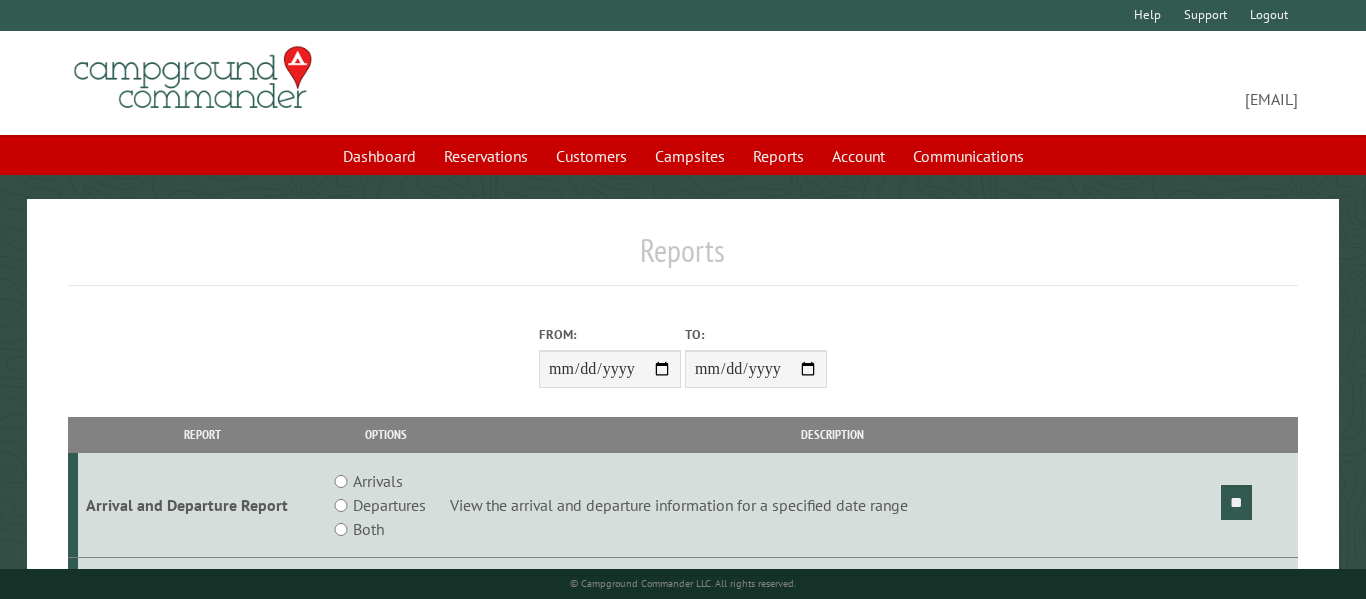scroll, scrollTop: 0, scrollLeft: 0, axis: both 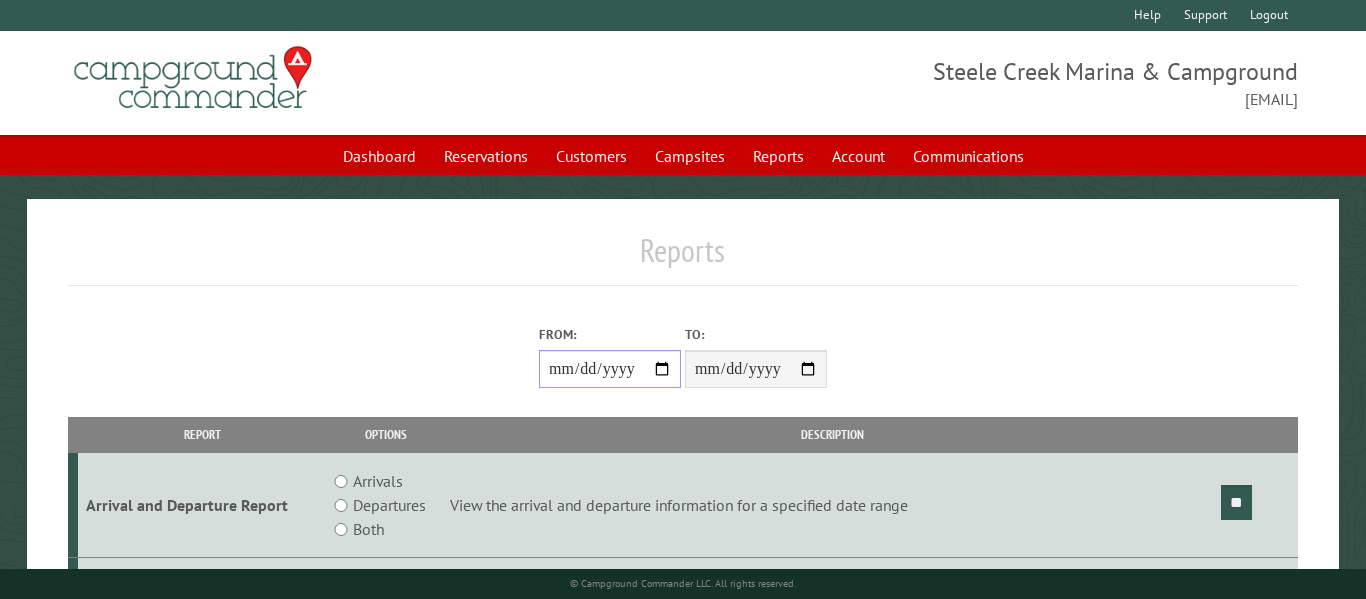click on "From:" at bounding box center (610, 369) 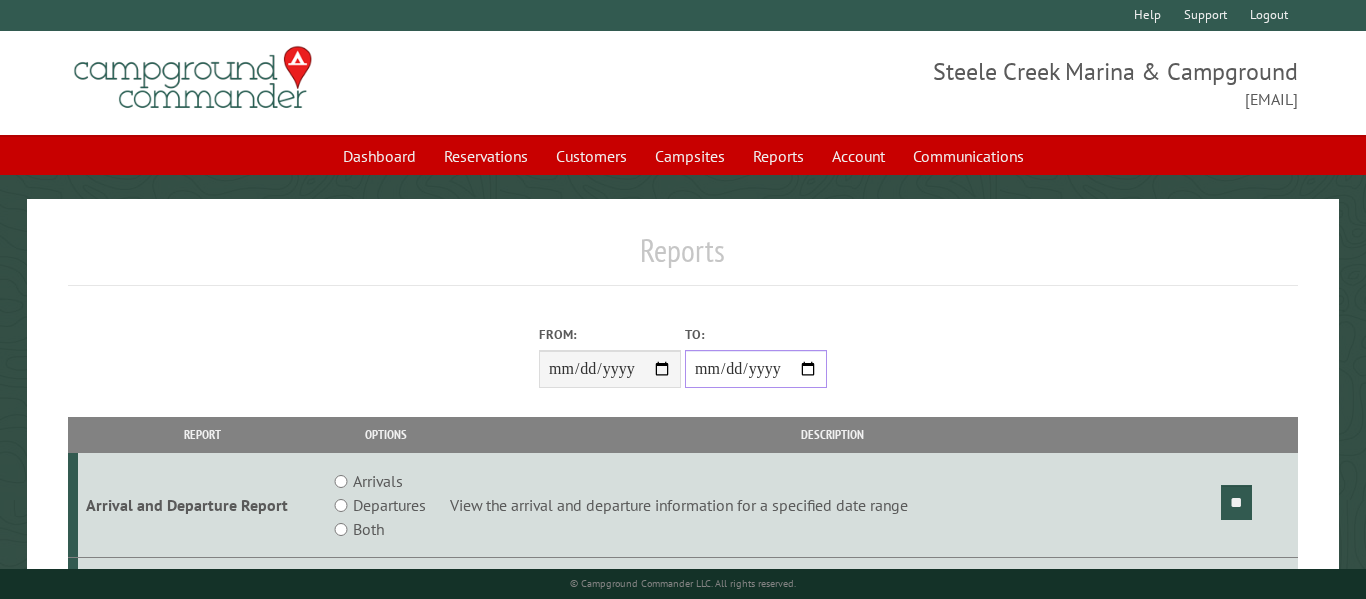 click on "**********" at bounding box center (756, 369) 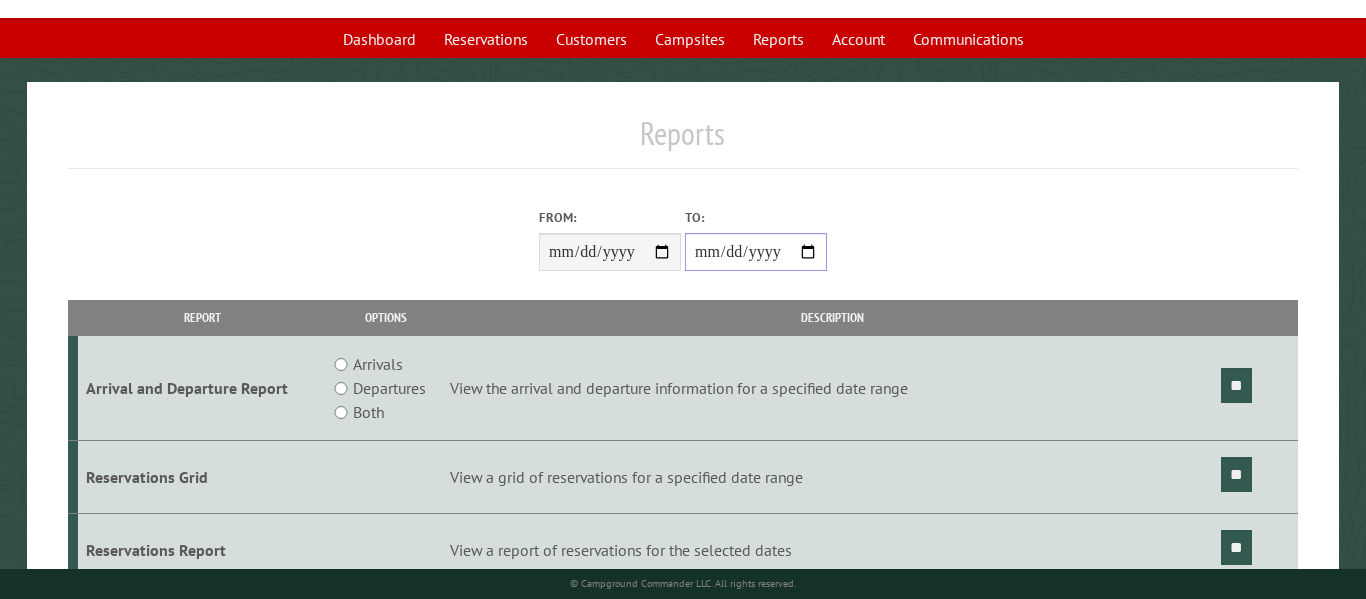 scroll, scrollTop: 120, scrollLeft: 0, axis: vertical 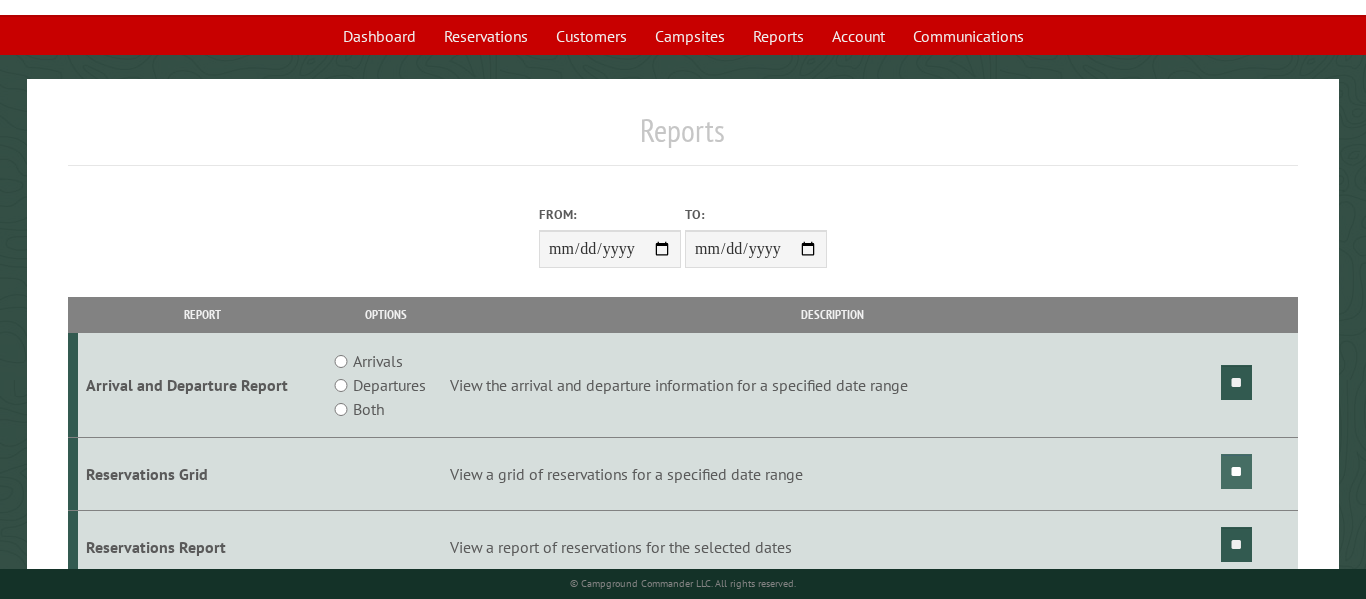 click on "**" at bounding box center [1236, 471] 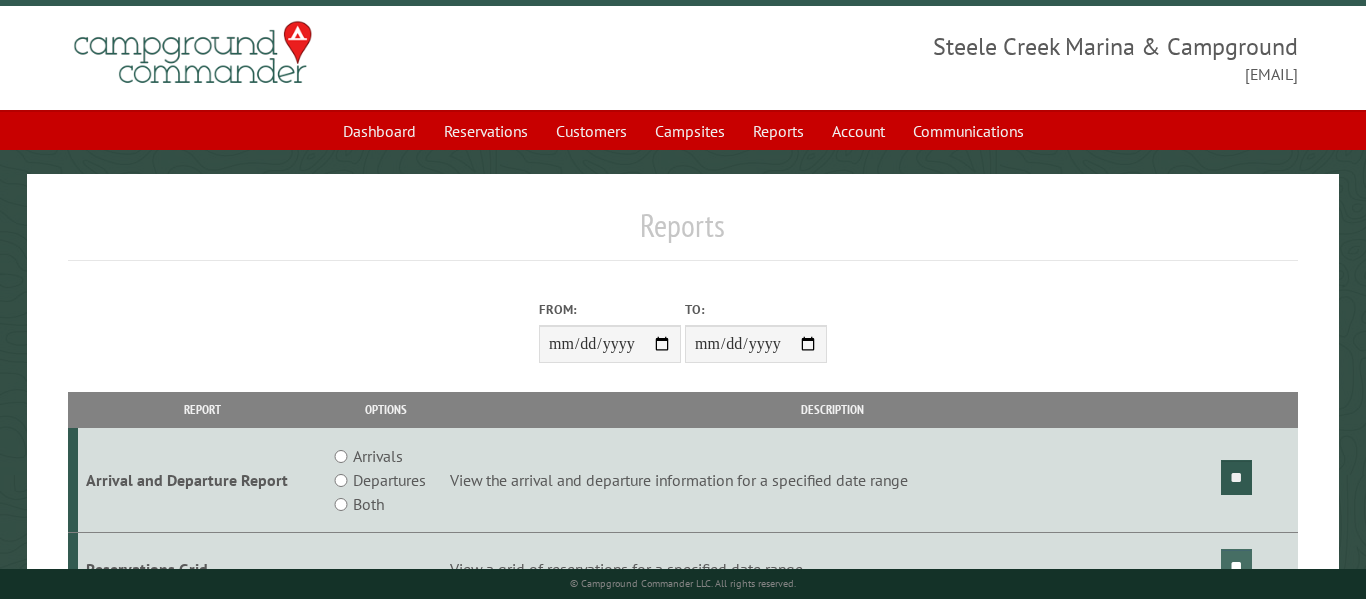 scroll, scrollTop: 30, scrollLeft: 0, axis: vertical 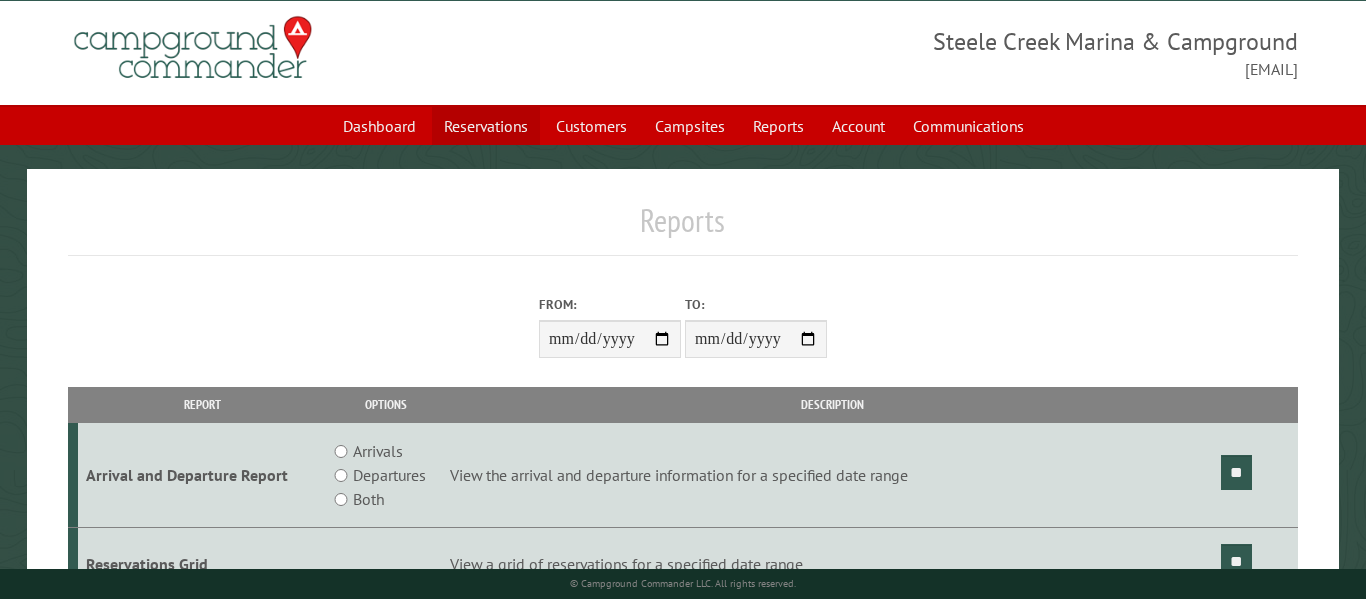 click on "Reservations" at bounding box center [486, 126] 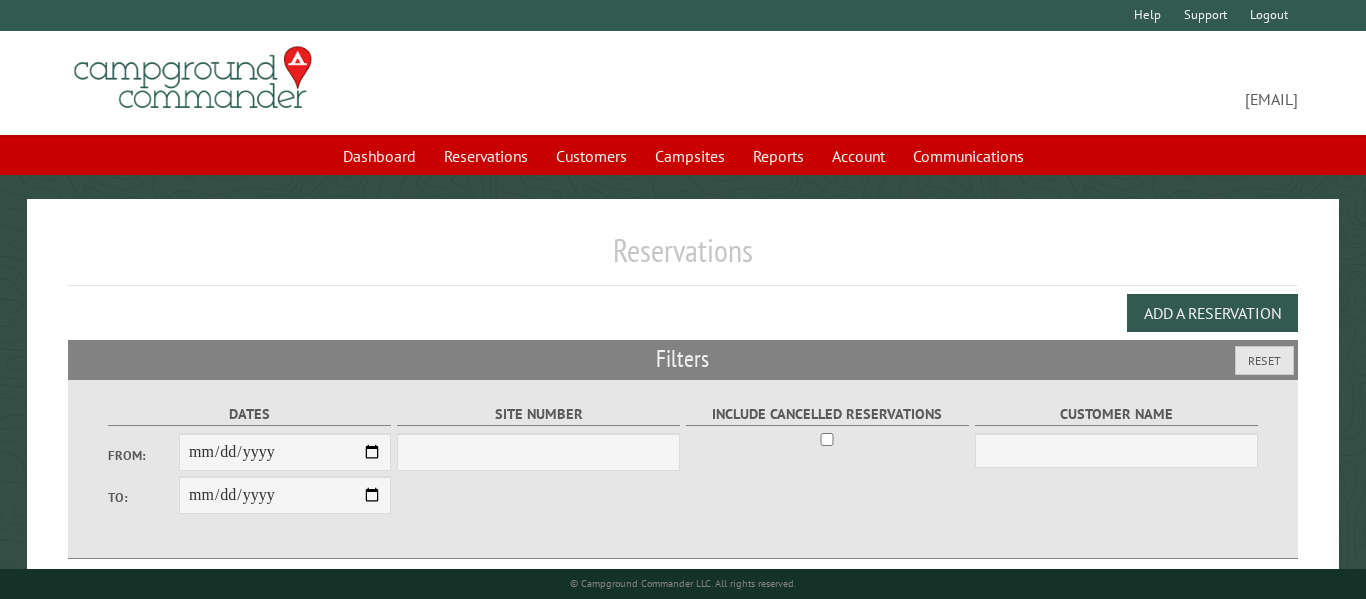 scroll, scrollTop: 0, scrollLeft: 0, axis: both 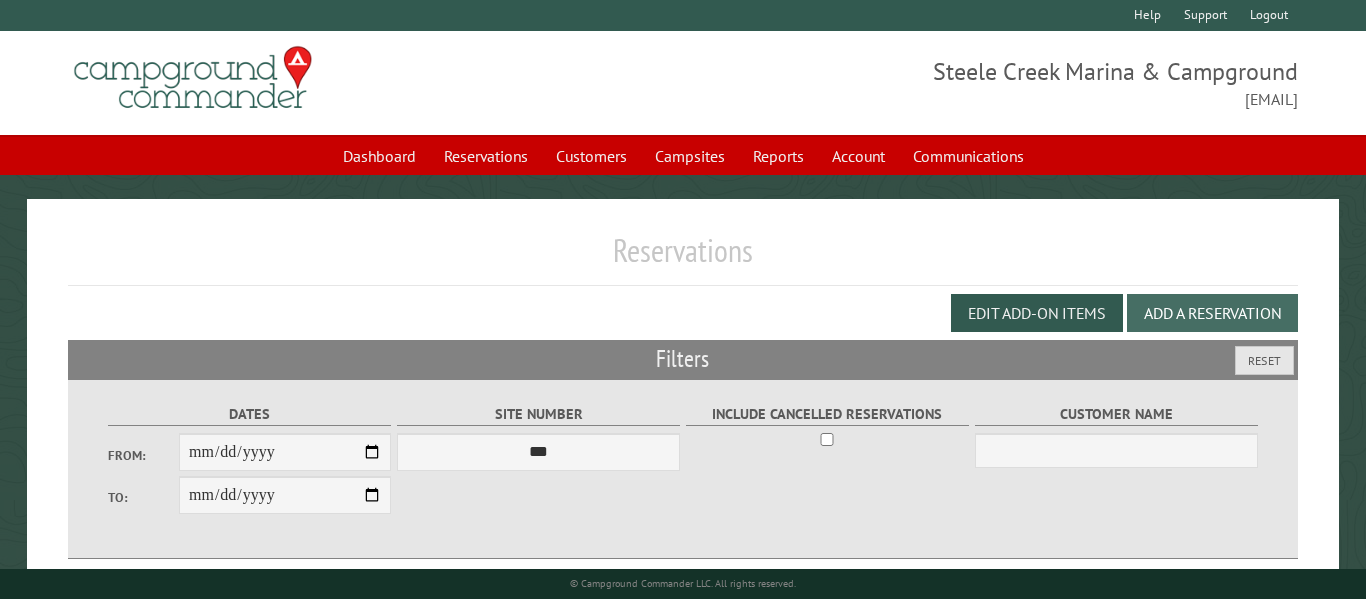 click on "Add a Reservation" at bounding box center [1212, 313] 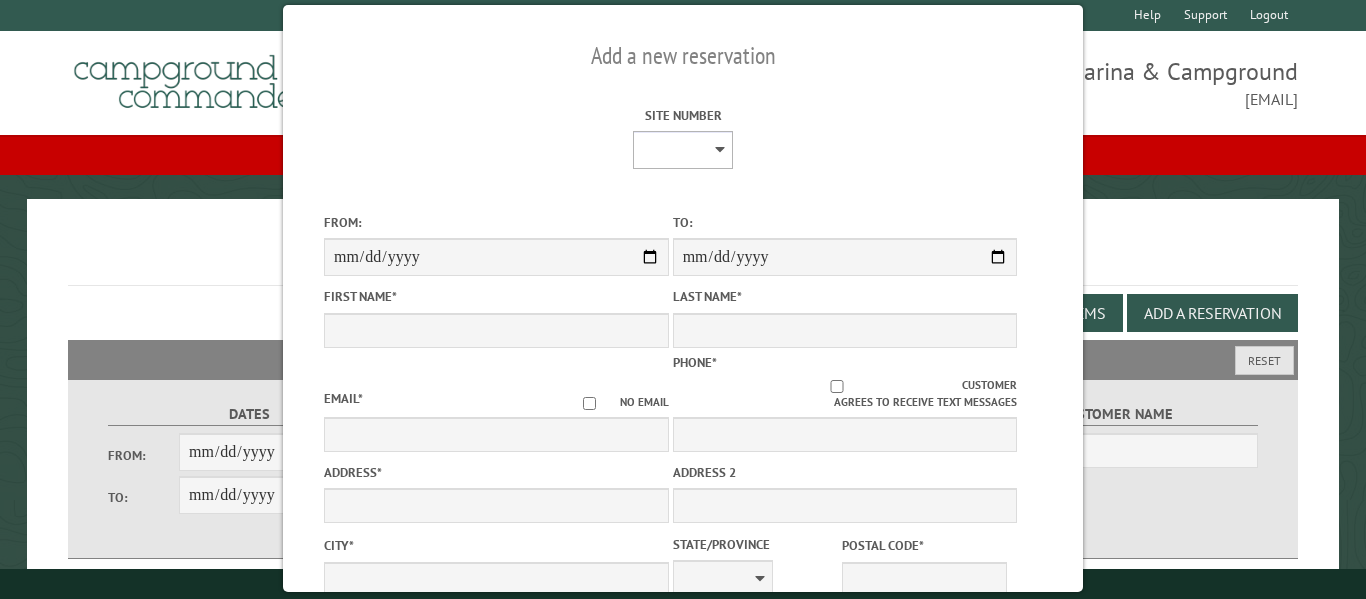 click on "*** *** *** *** *** *** *** **** **** **** **** **** **** **** **** **** **** **** **** **** **** **** **** **** **** **** **** **** **** **** **** **** **** **** **** **** **** **** ***** **** **** ***** *** *** *** *** *** *** *** *** *** **** *** *** *** *** *** ***" at bounding box center [683, 150] 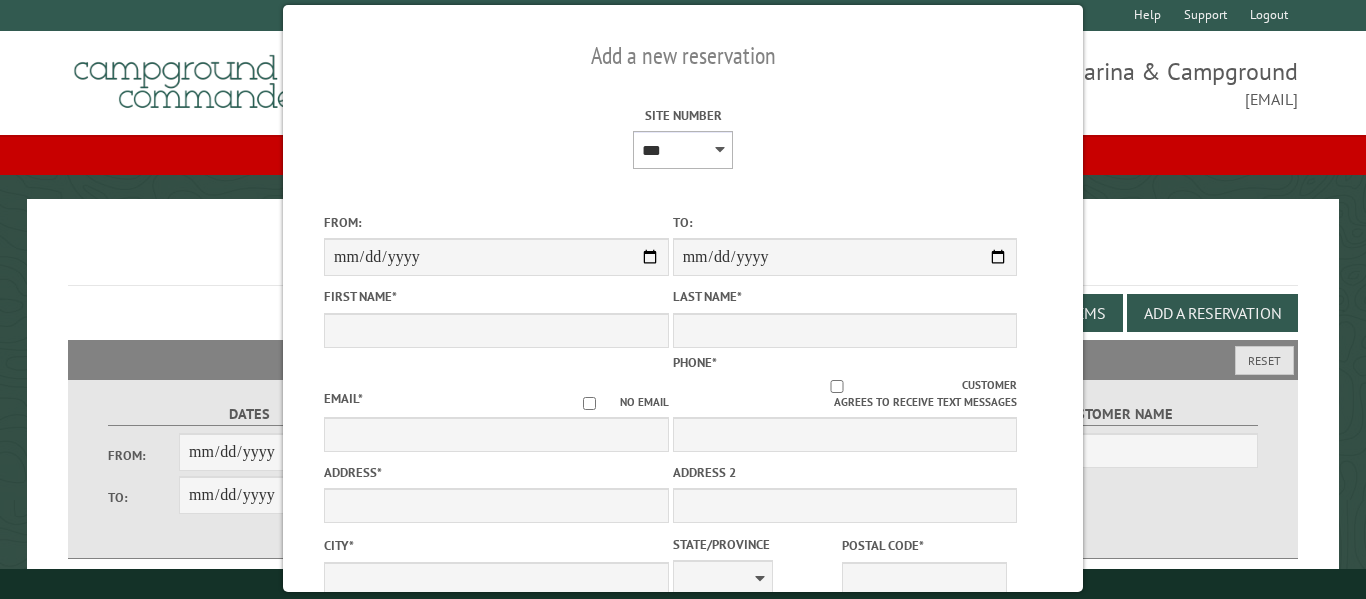 click on "*** *** *** *** *** *** *** **** **** **** **** **** **** **** **** **** **** **** **** **** **** **** **** **** **** **** **** **** **** **** **** **** **** **** **** **** **** **** ***** **** **** ***** *** *** *** *** *** *** *** *** *** **** *** *** *** *** *** ***" at bounding box center [683, 150] 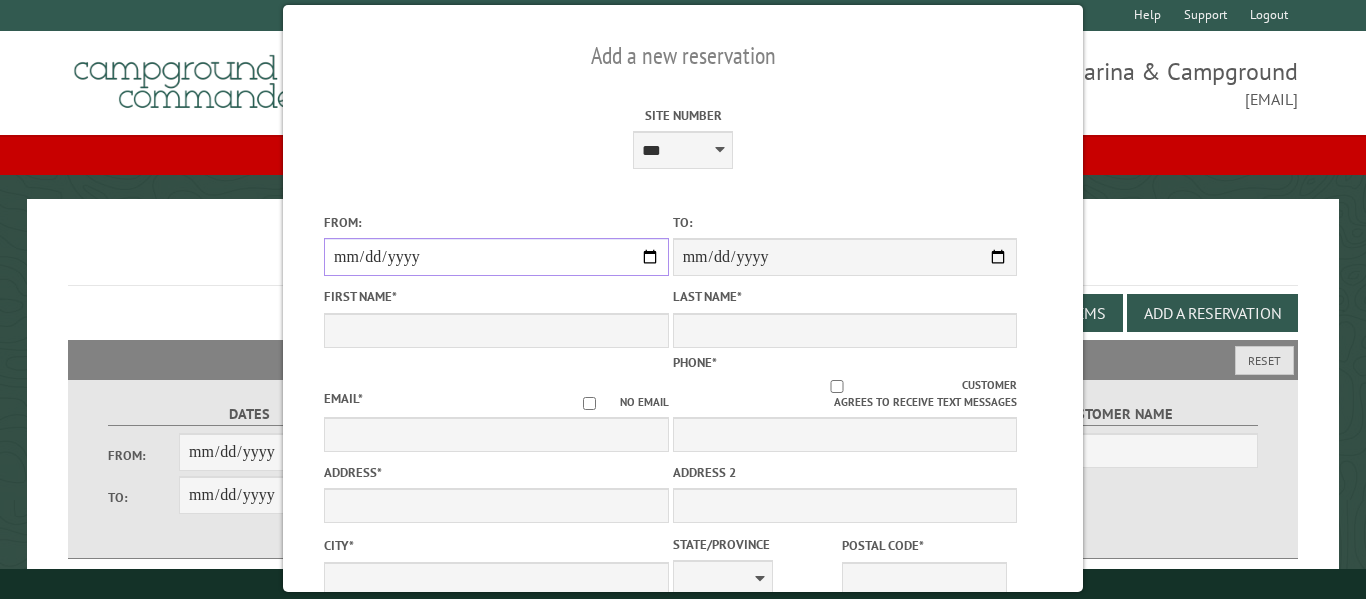 click on "From:" at bounding box center [496, 257] 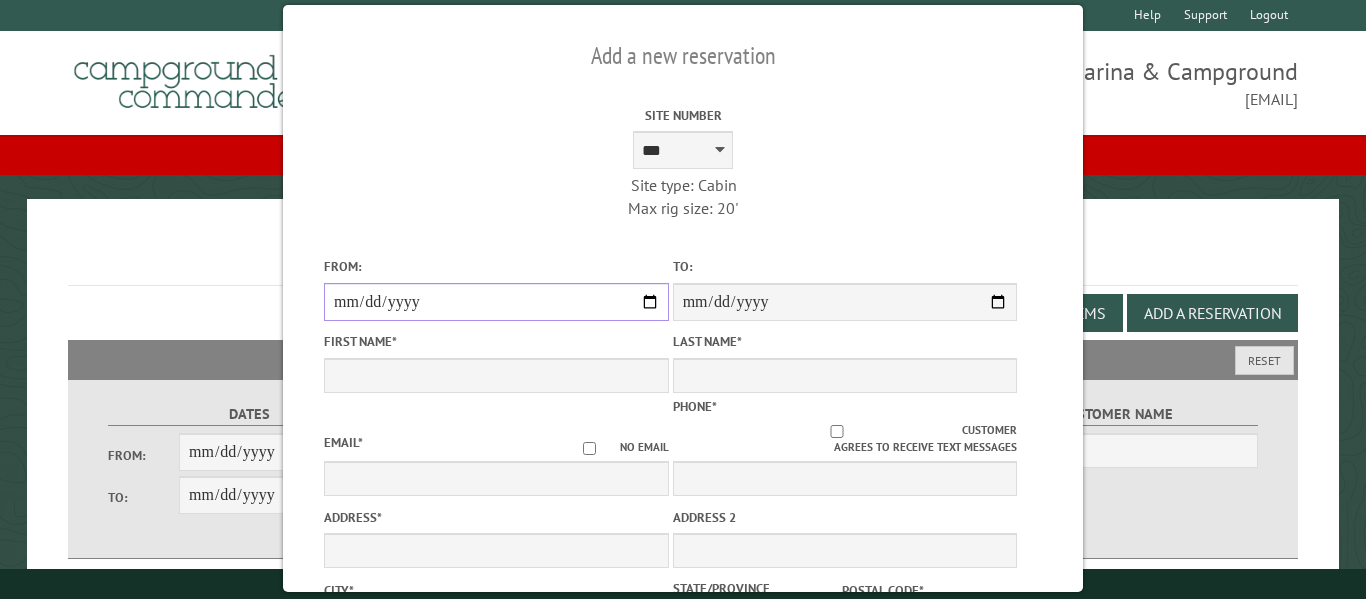 type on "**********" 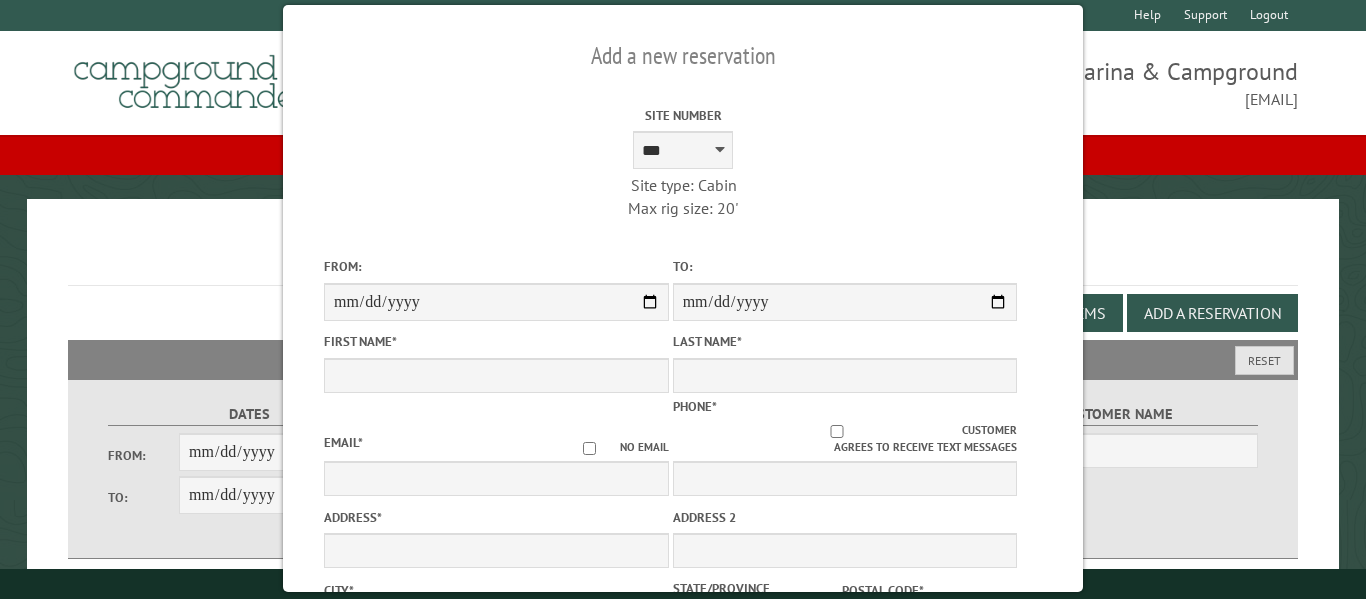 click on "**********" at bounding box center [683, 288] 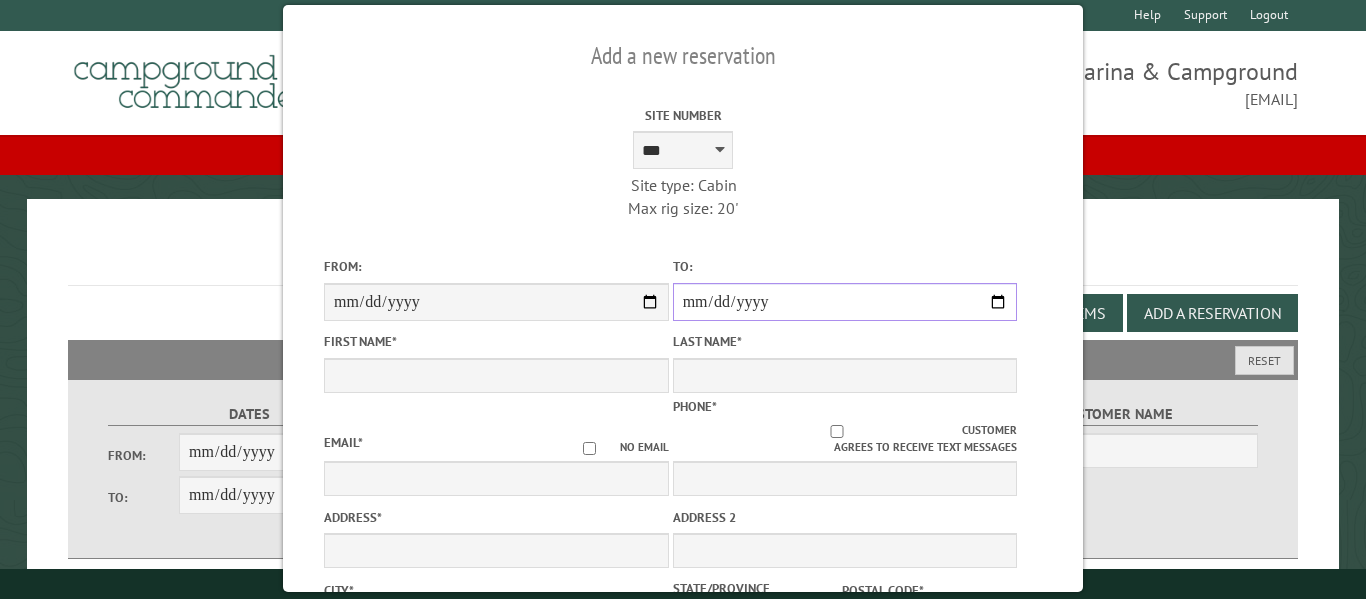 click on "**********" at bounding box center [845, 302] 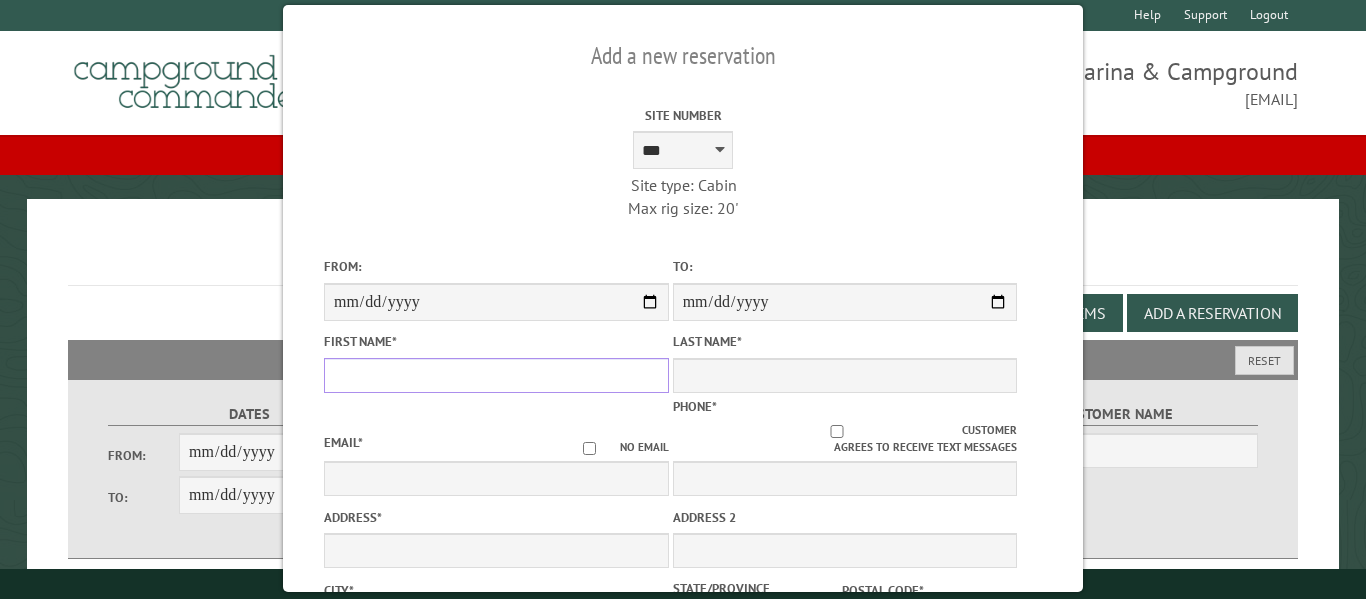 click on "First Name *" at bounding box center [496, 375] 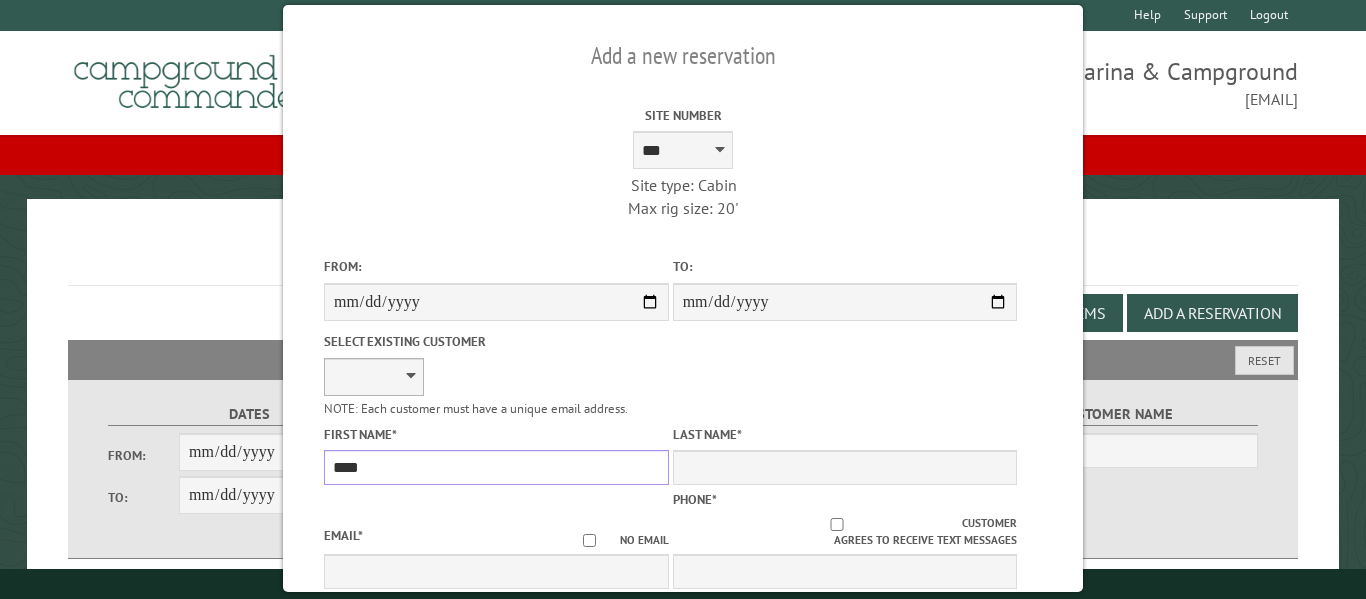 type on "****" 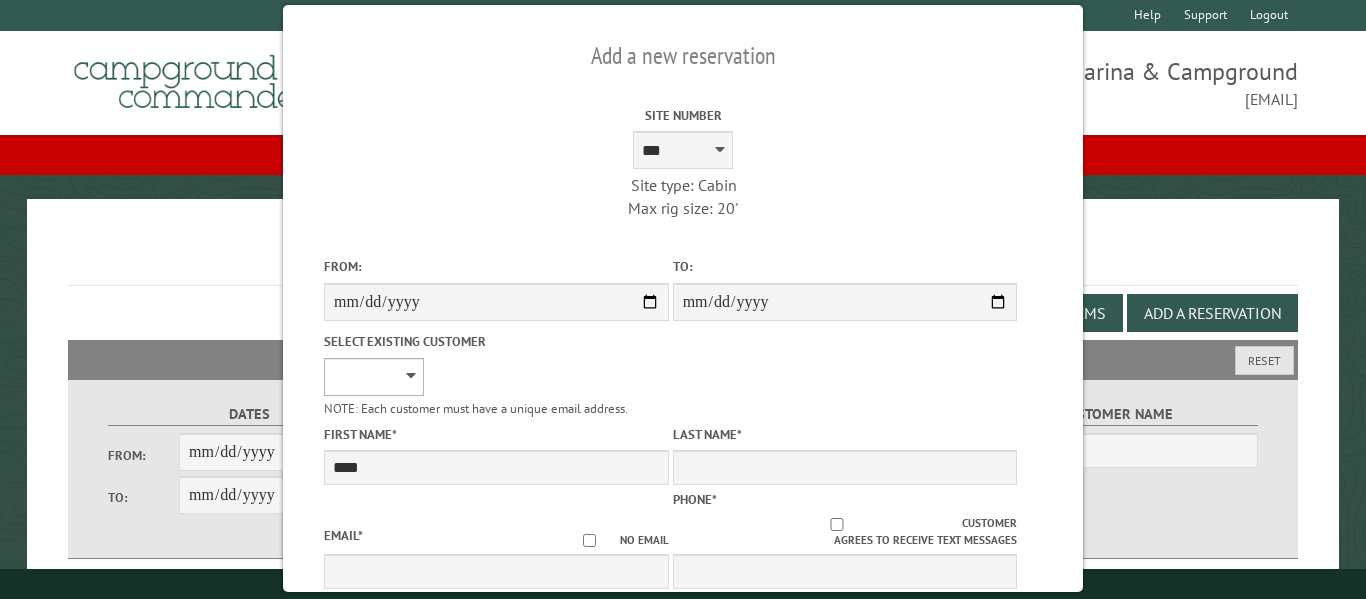 click on "**********" at bounding box center [374, 377] 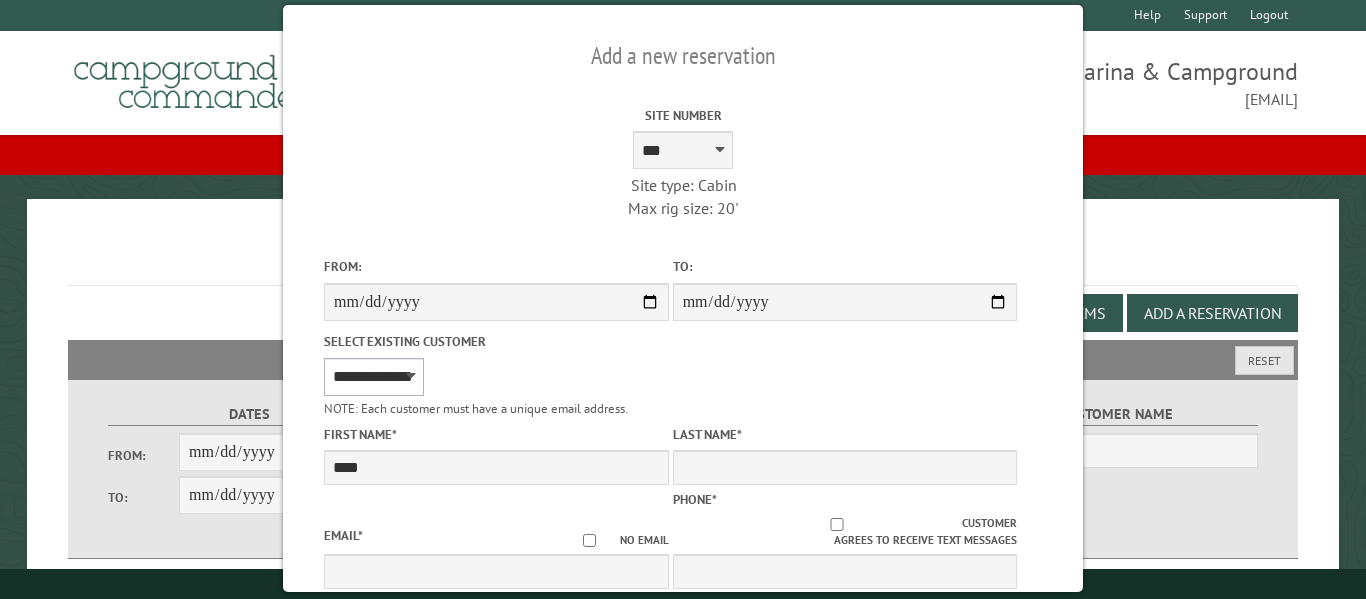 click on "**********" at bounding box center (374, 377) 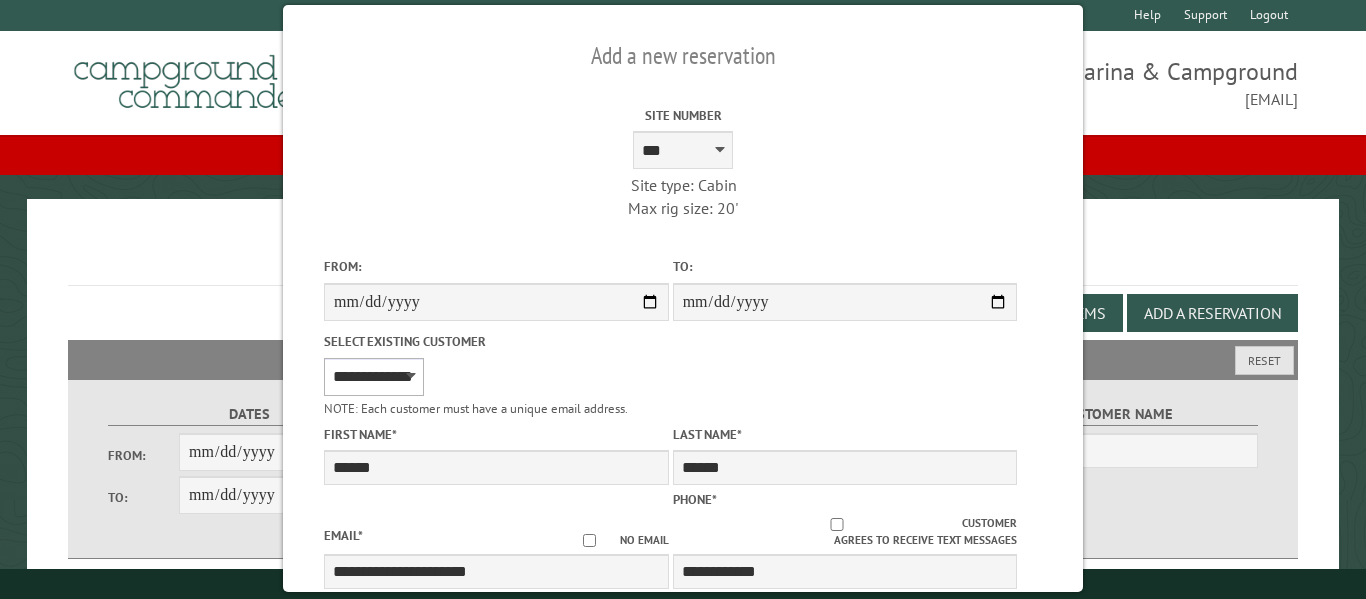 select on "**" 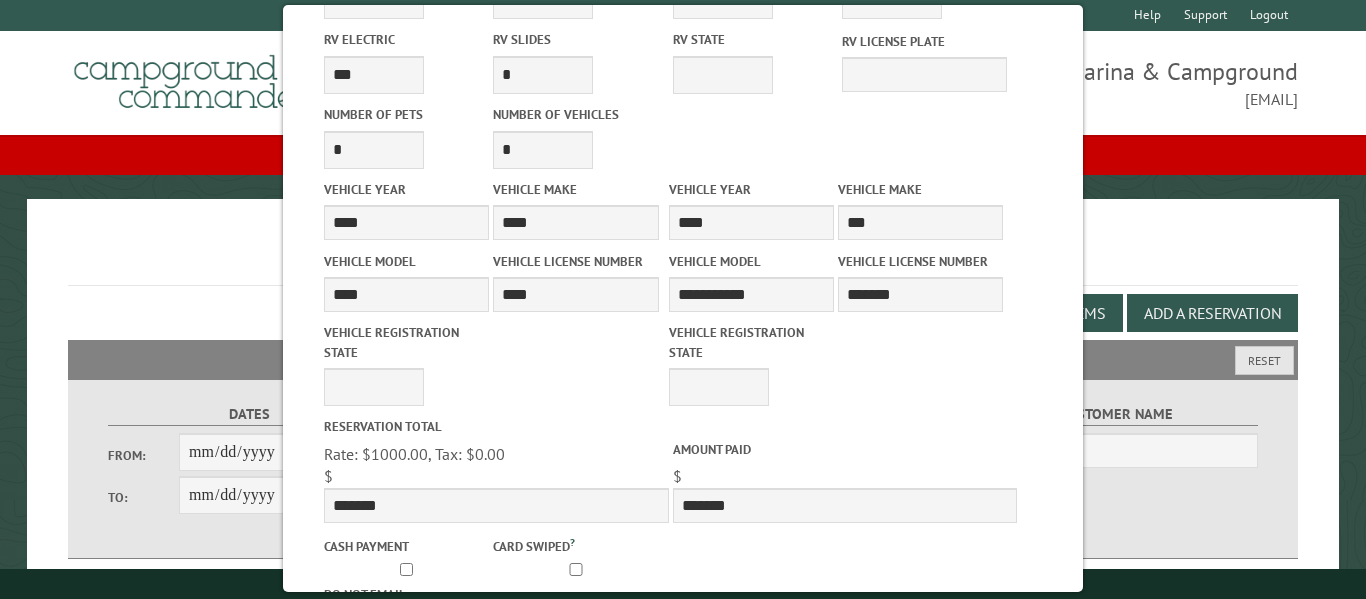 scroll, scrollTop: 892, scrollLeft: 0, axis: vertical 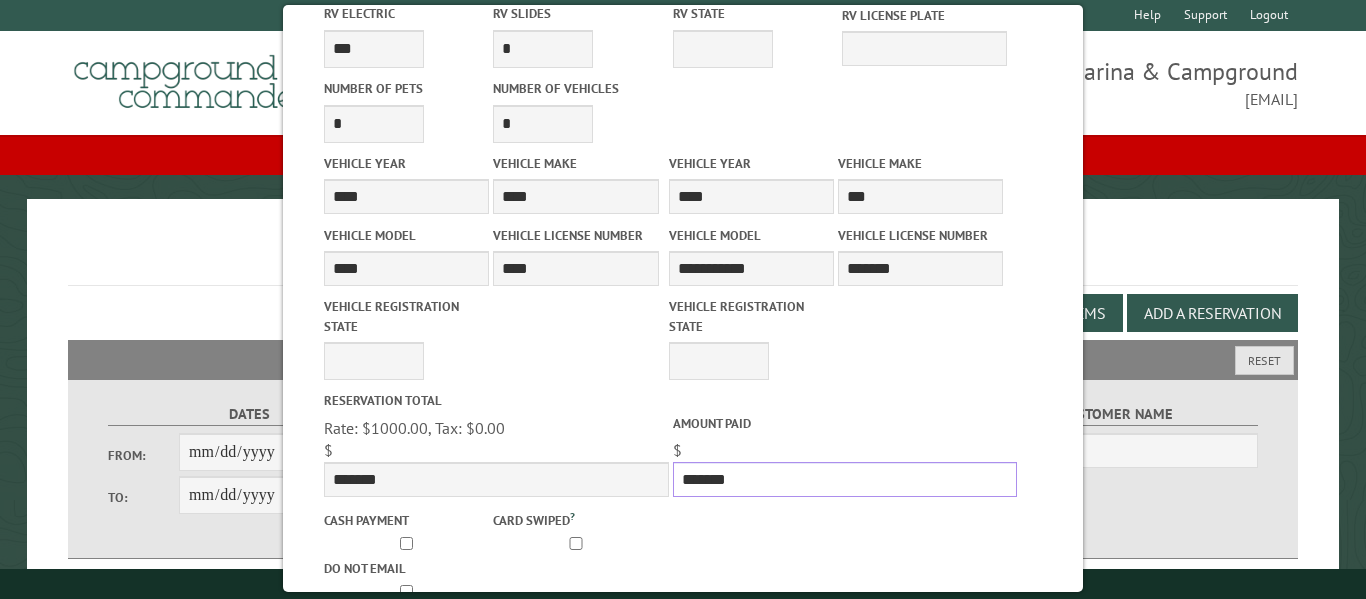 click on "*******" at bounding box center (845, 479) 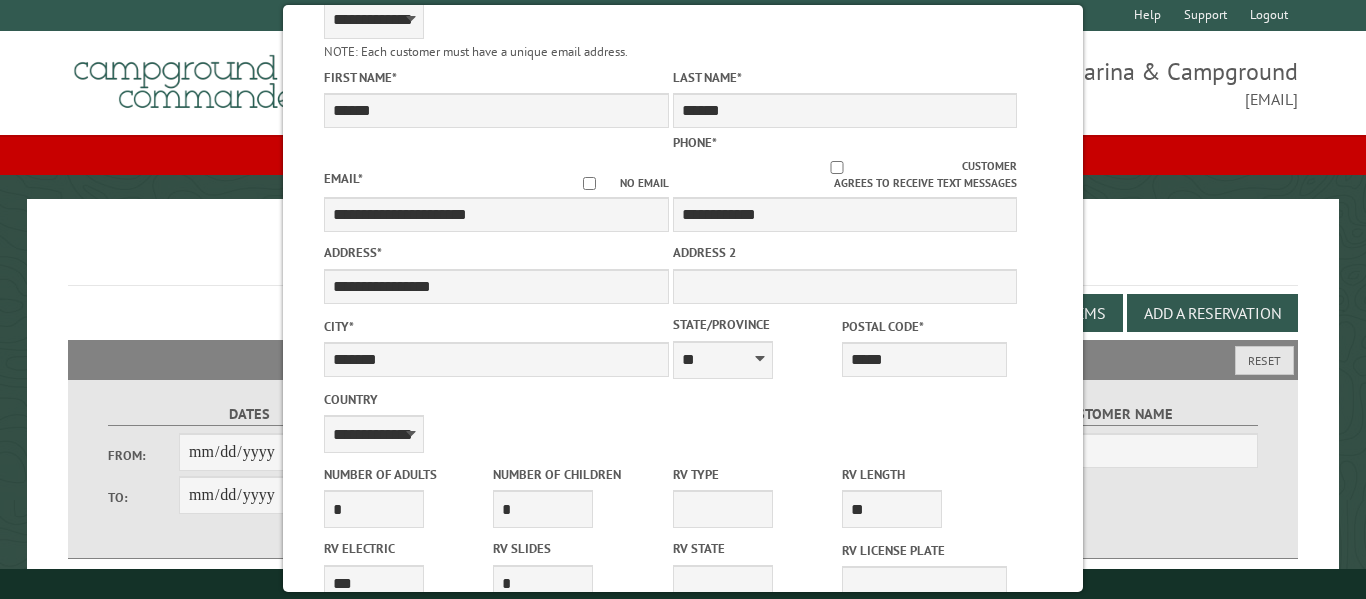 scroll, scrollTop: 356, scrollLeft: 0, axis: vertical 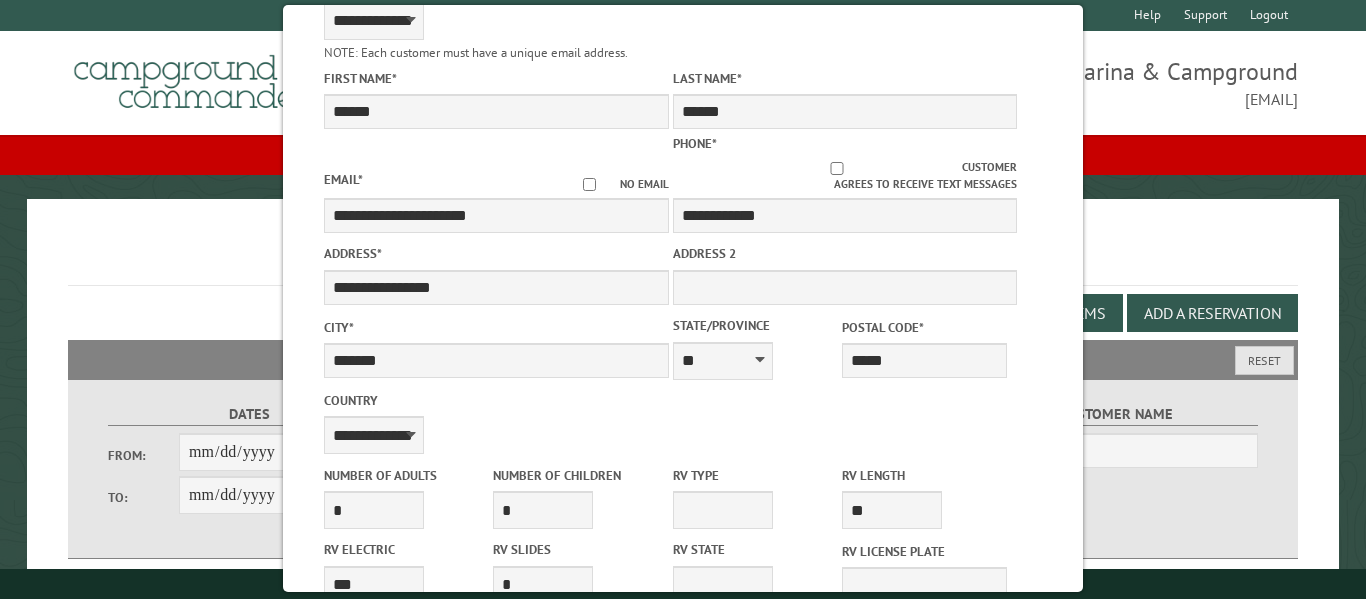type on "******" 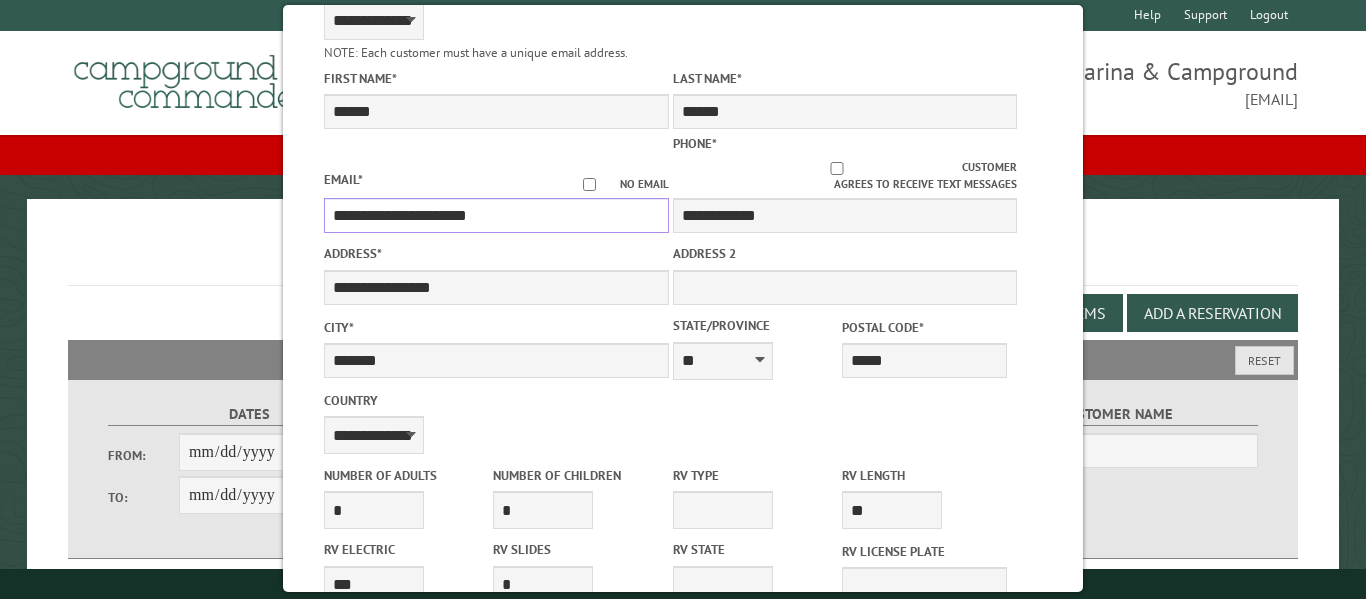 click on "**********" at bounding box center [496, 215] 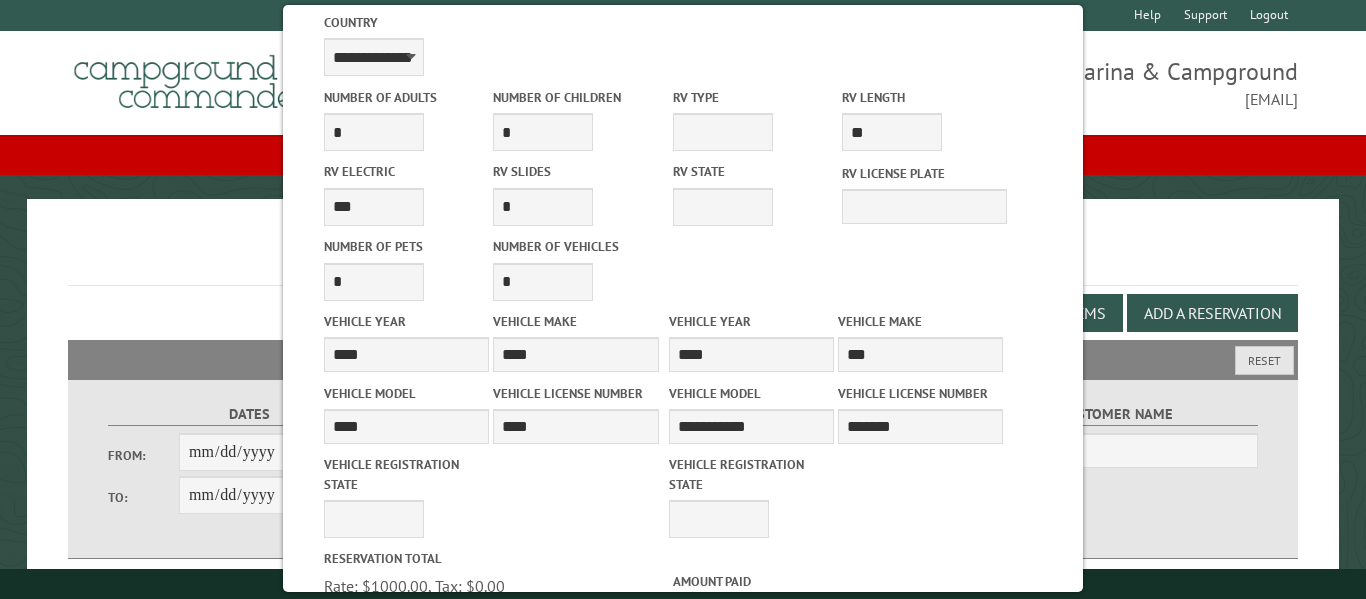 scroll, scrollTop: 965, scrollLeft: 0, axis: vertical 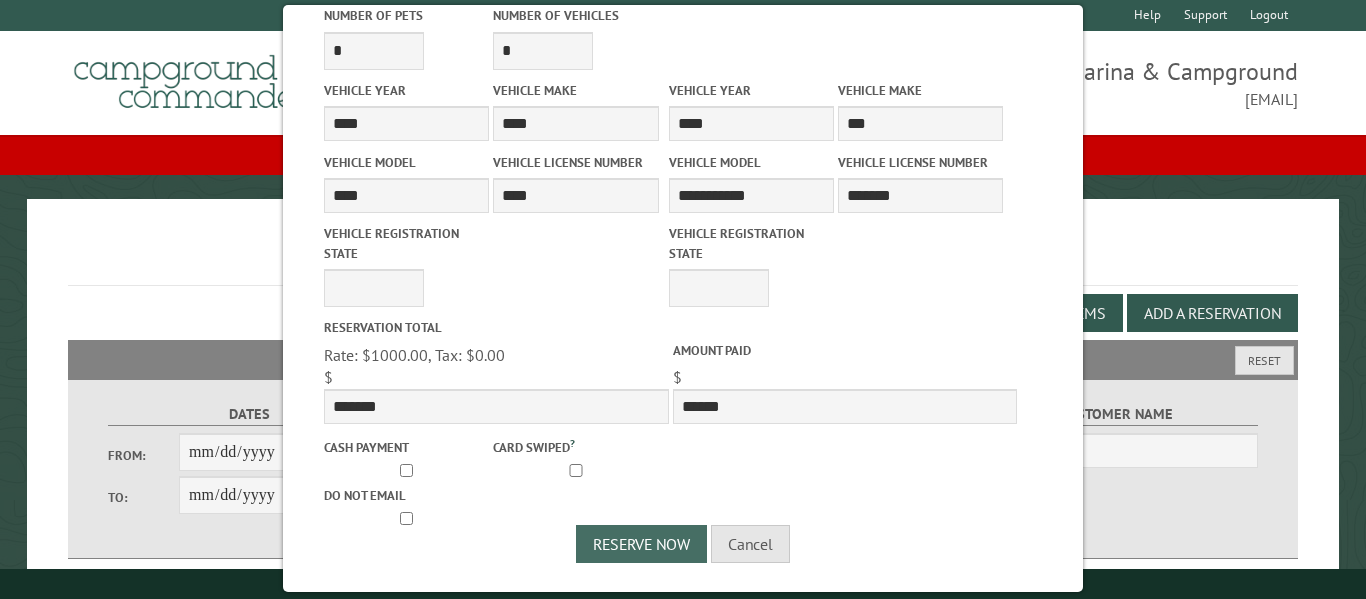type on "**********" 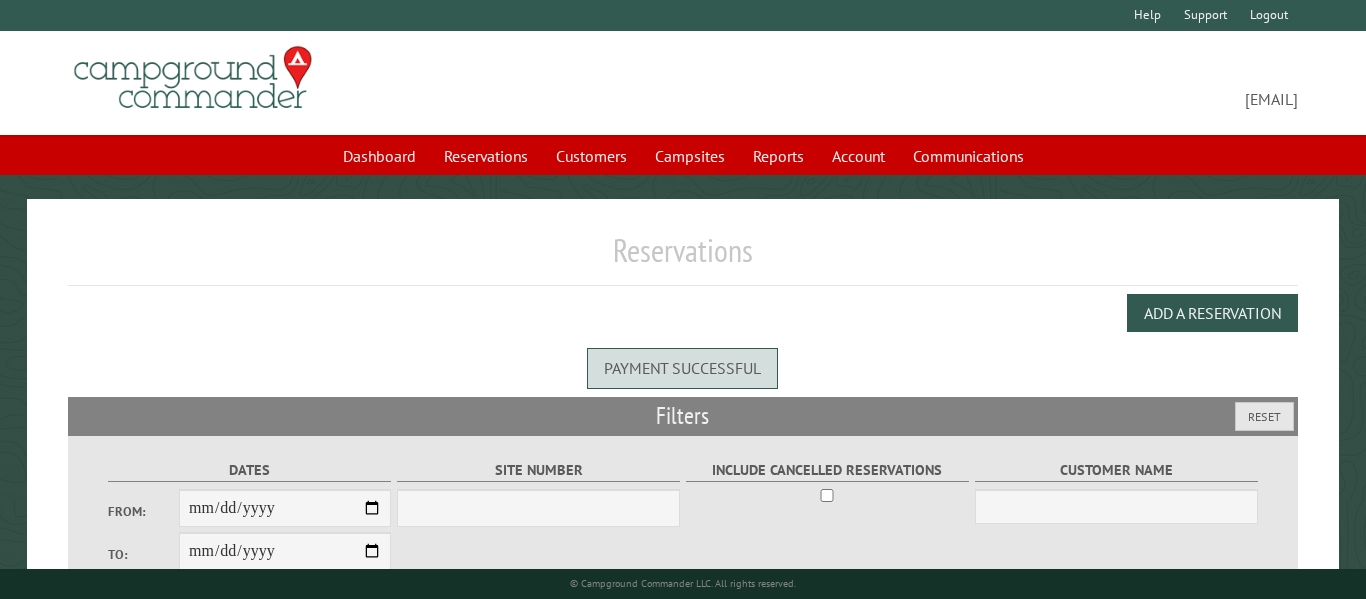 scroll, scrollTop: 0, scrollLeft: 0, axis: both 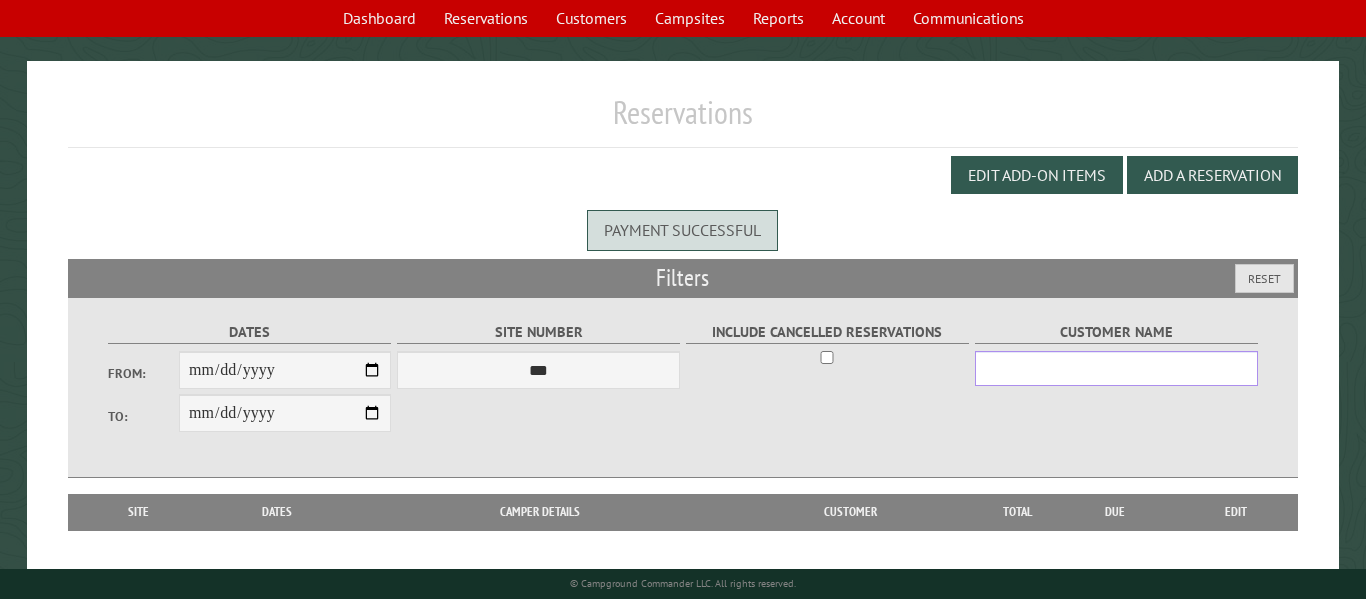 click on "Customer Name" at bounding box center (1116, 368) 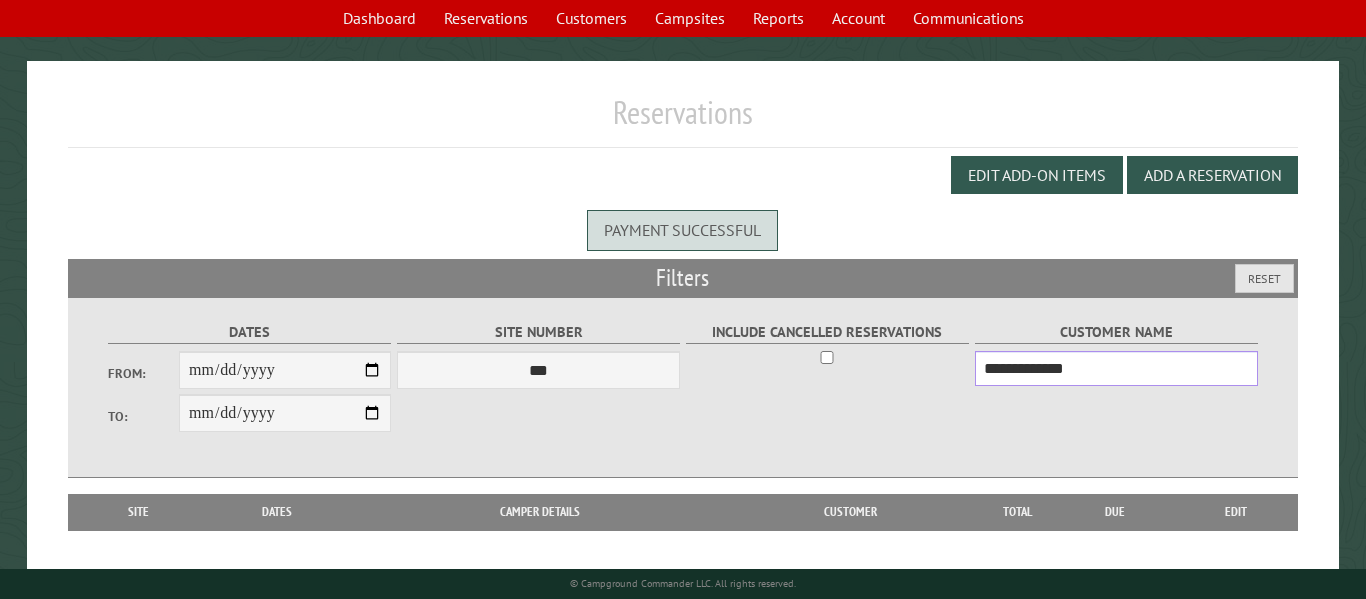 scroll, scrollTop: 176, scrollLeft: 0, axis: vertical 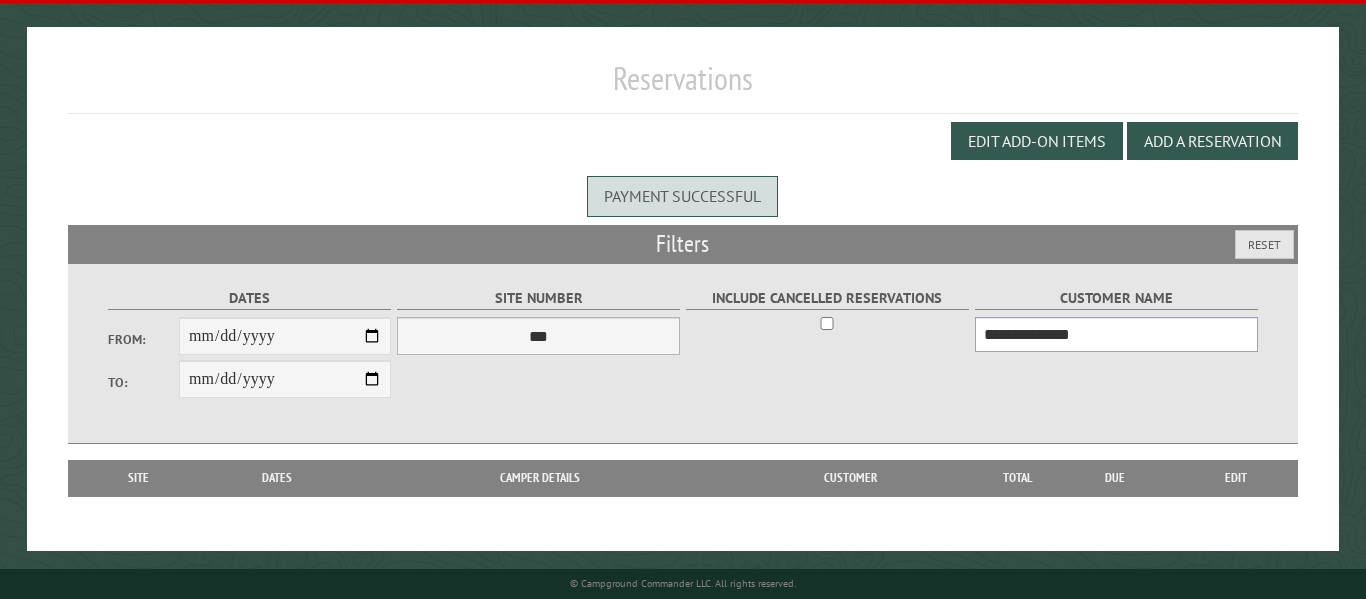 type on "**********" 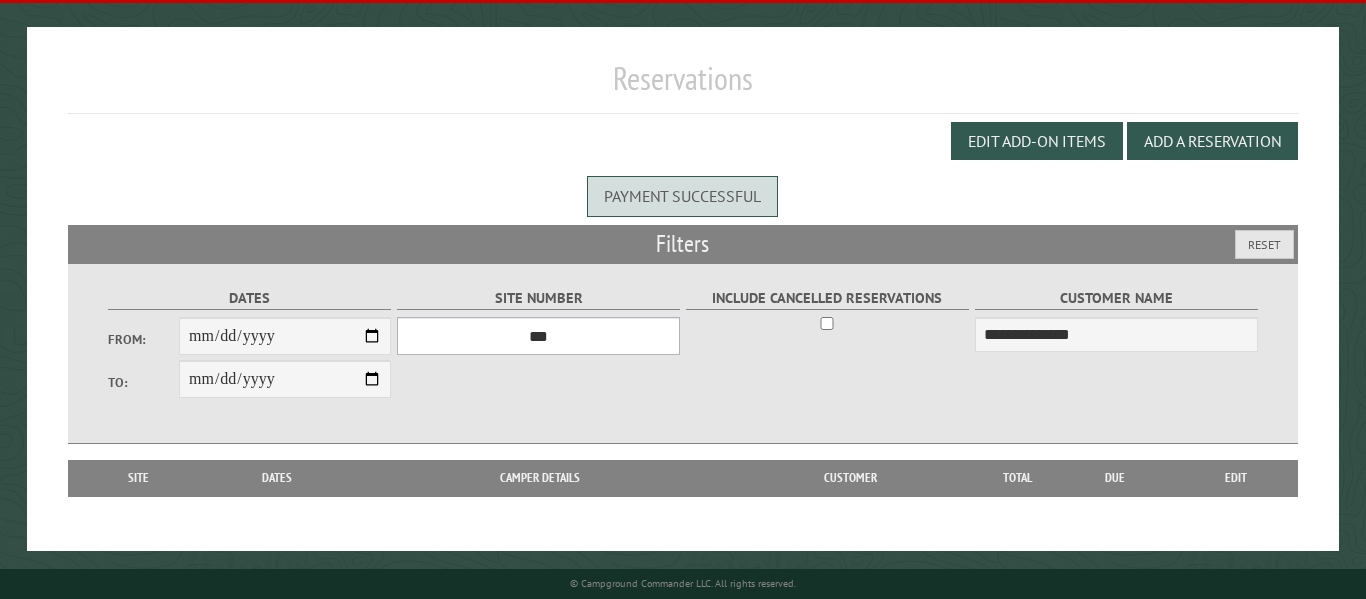 click on "*** *** *** *** *** *** *** *** **** **** **** **** **** **** **** **** **** **** **** **** **** **** **** **** **** **** **** **** **** **** **** **** **** **** **** **** **** **** **** ***** **** **** ***** *** *** *** *** *** *** *** *** *** **** *** *** *** *** *** ***" at bounding box center [538, 336] 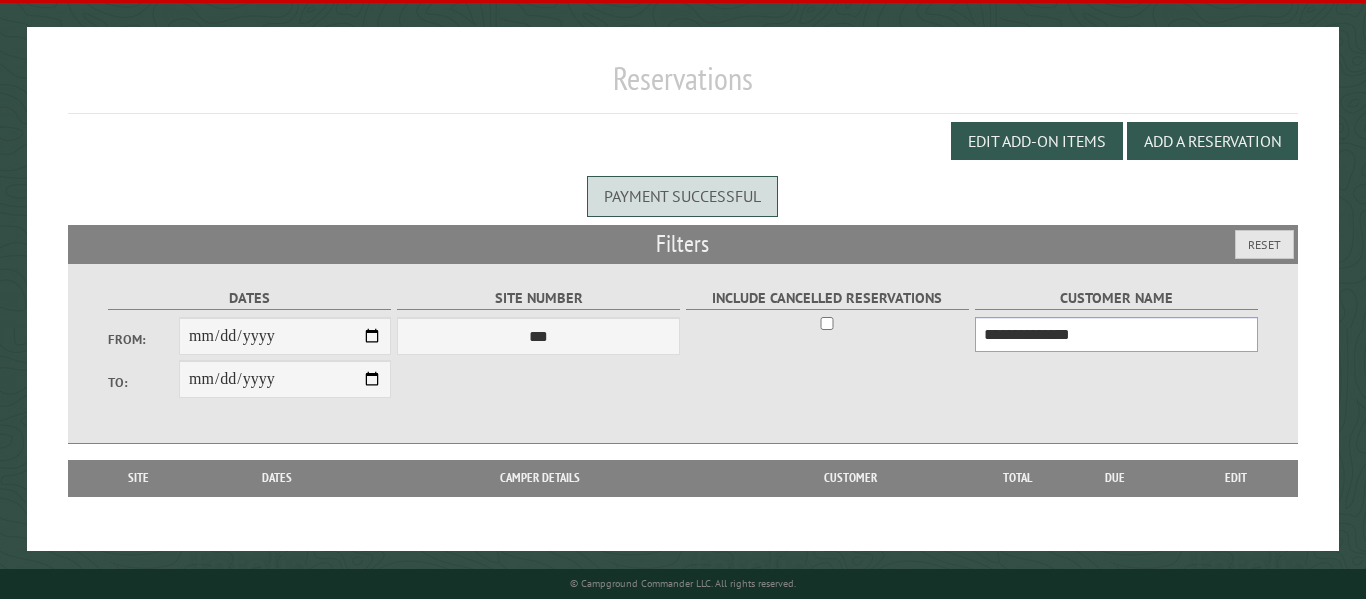 drag, startPoint x: 1115, startPoint y: 328, endPoint x: 879, endPoint y: 356, distance: 237.65521 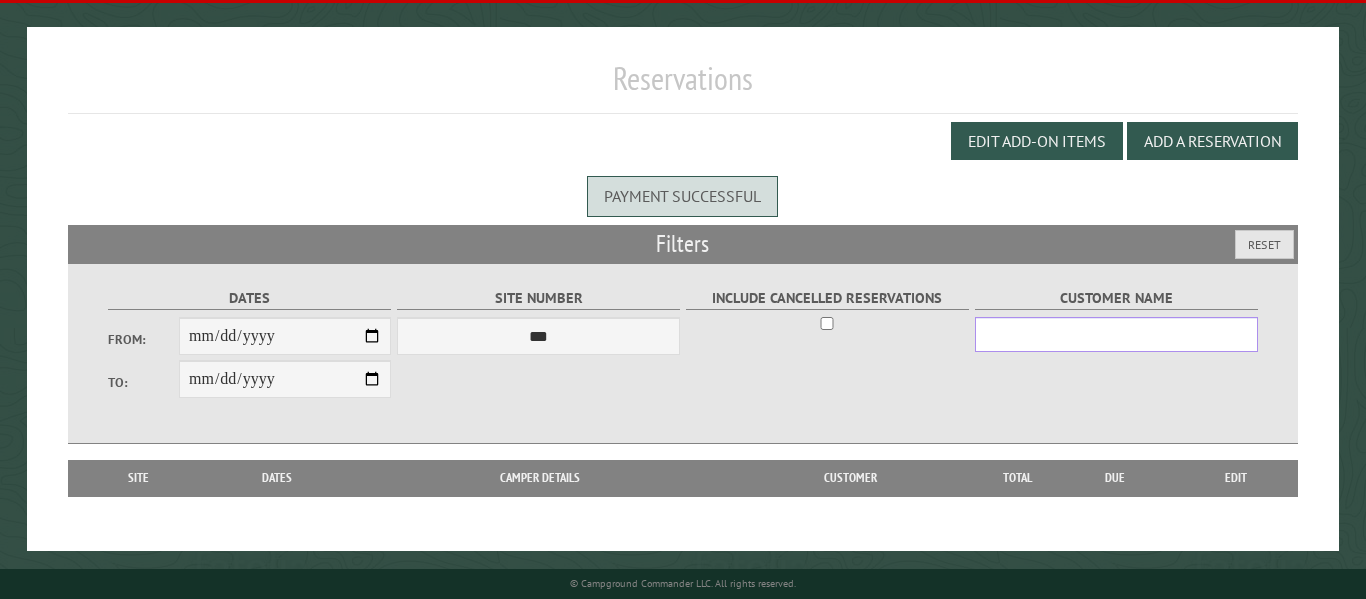 type 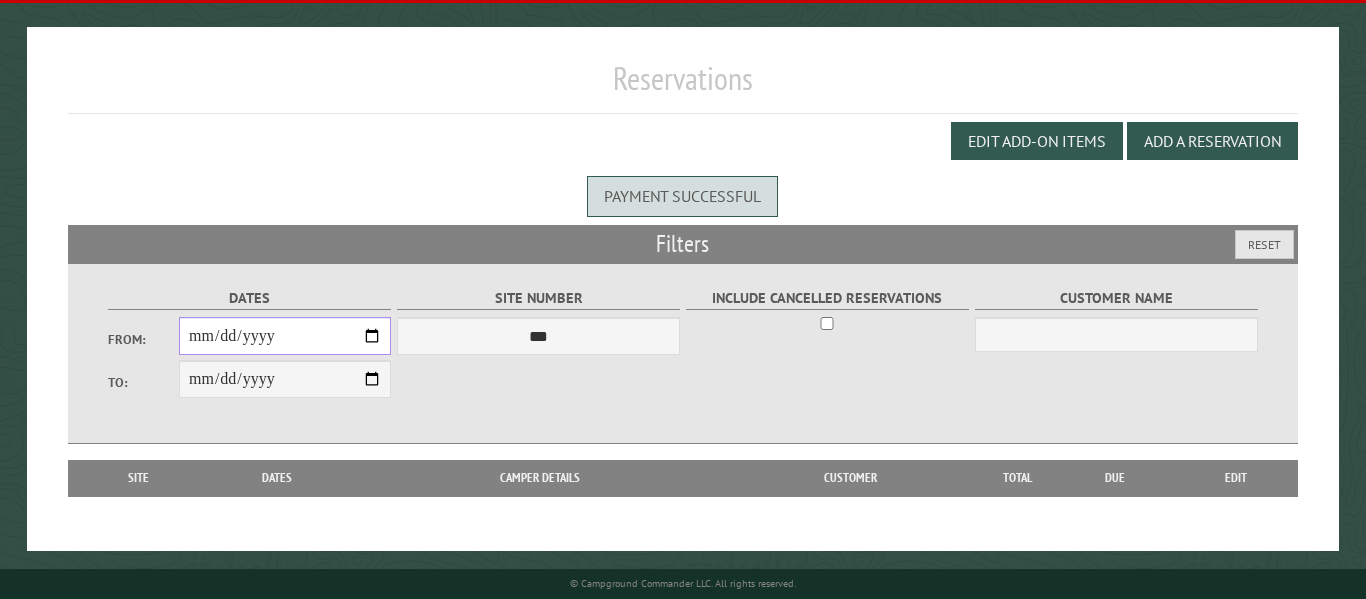 click on "From:" at bounding box center [285, 336] 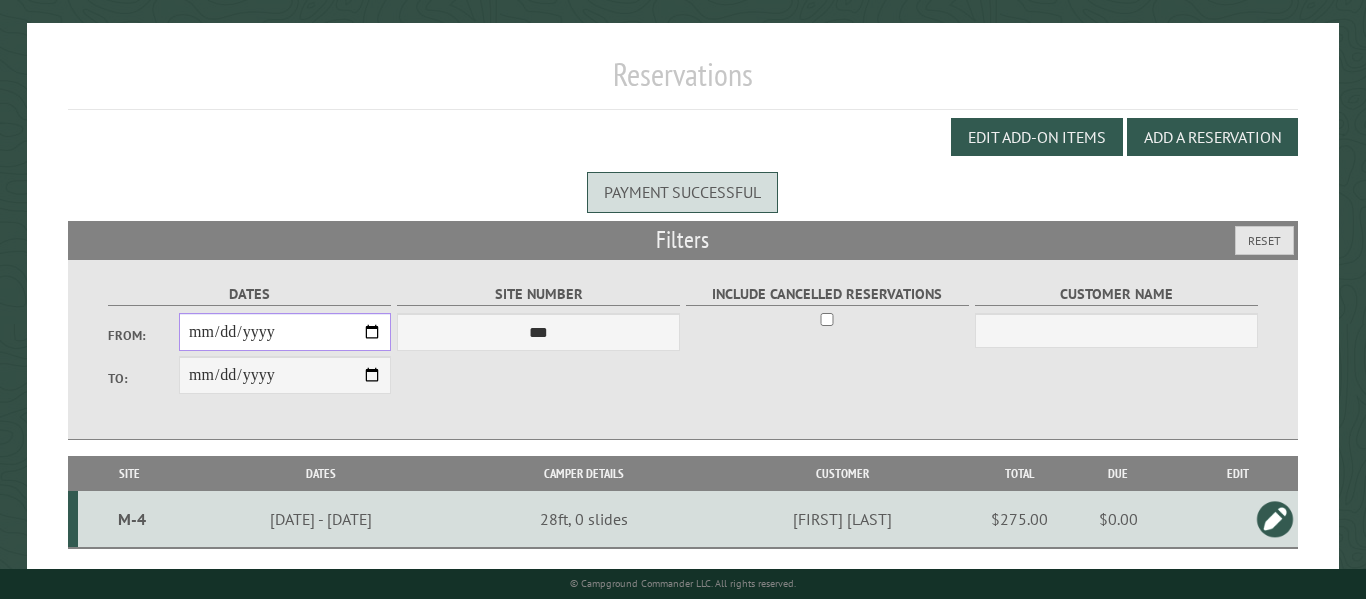 scroll, scrollTop: 232, scrollLeft: 0, axis: vertical 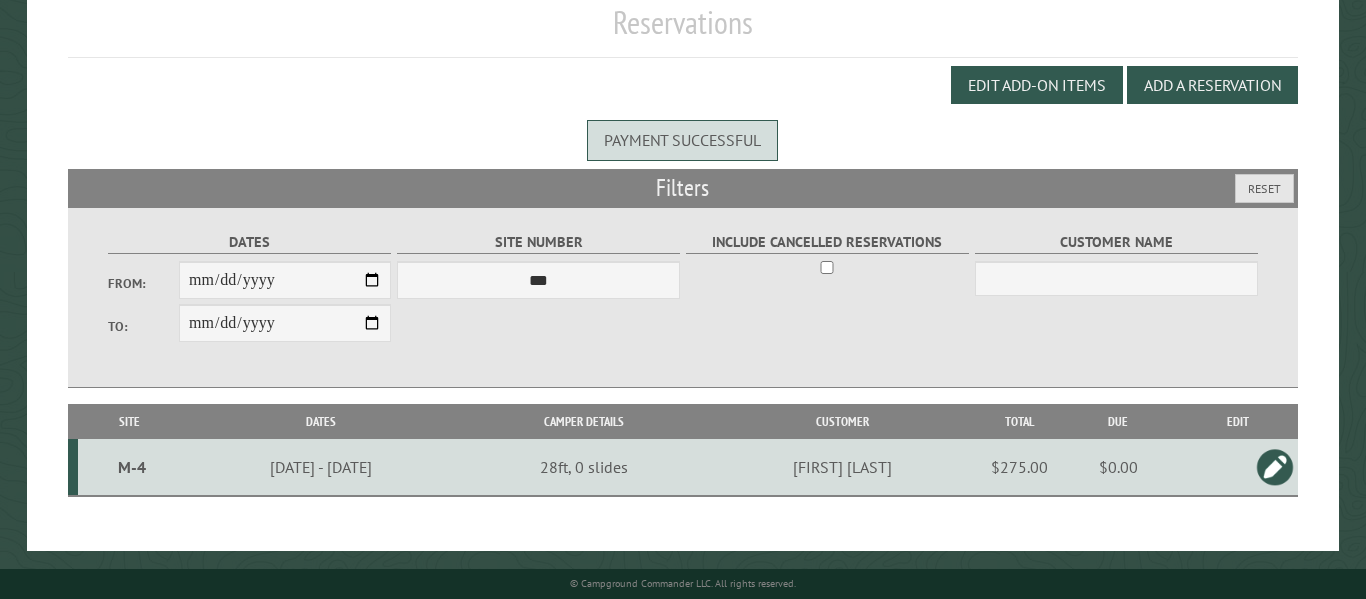 click at bounding box center [1275, 467] 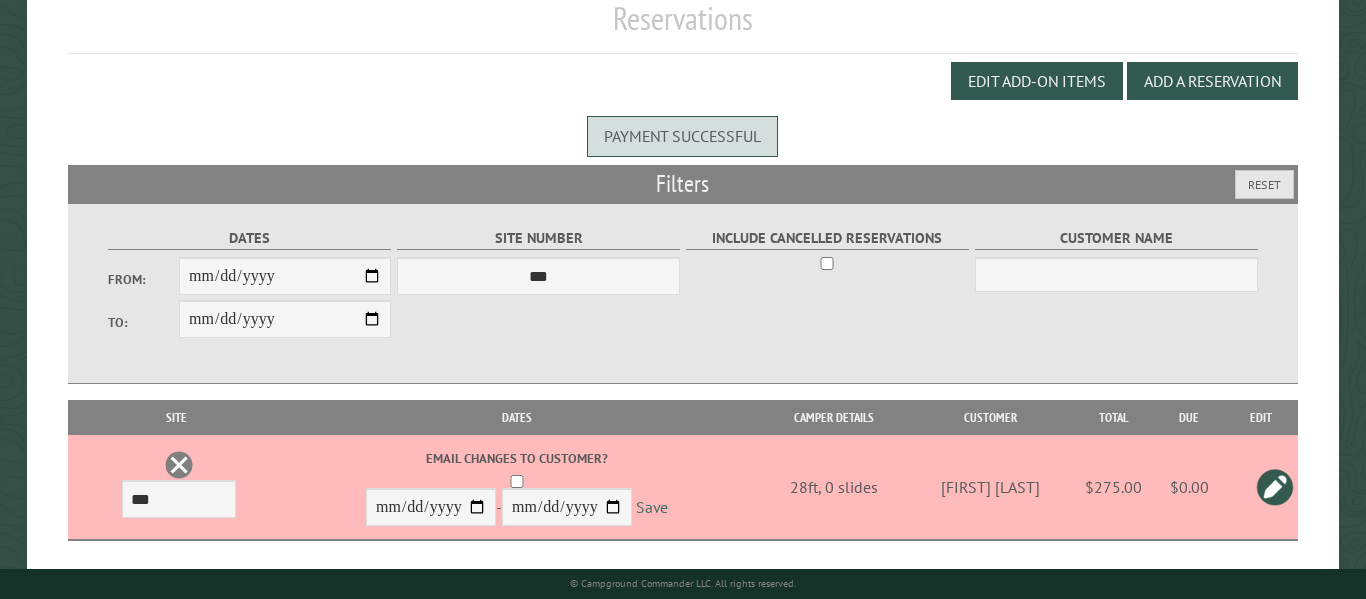 click on "Save" at bounding box center [652, 507] 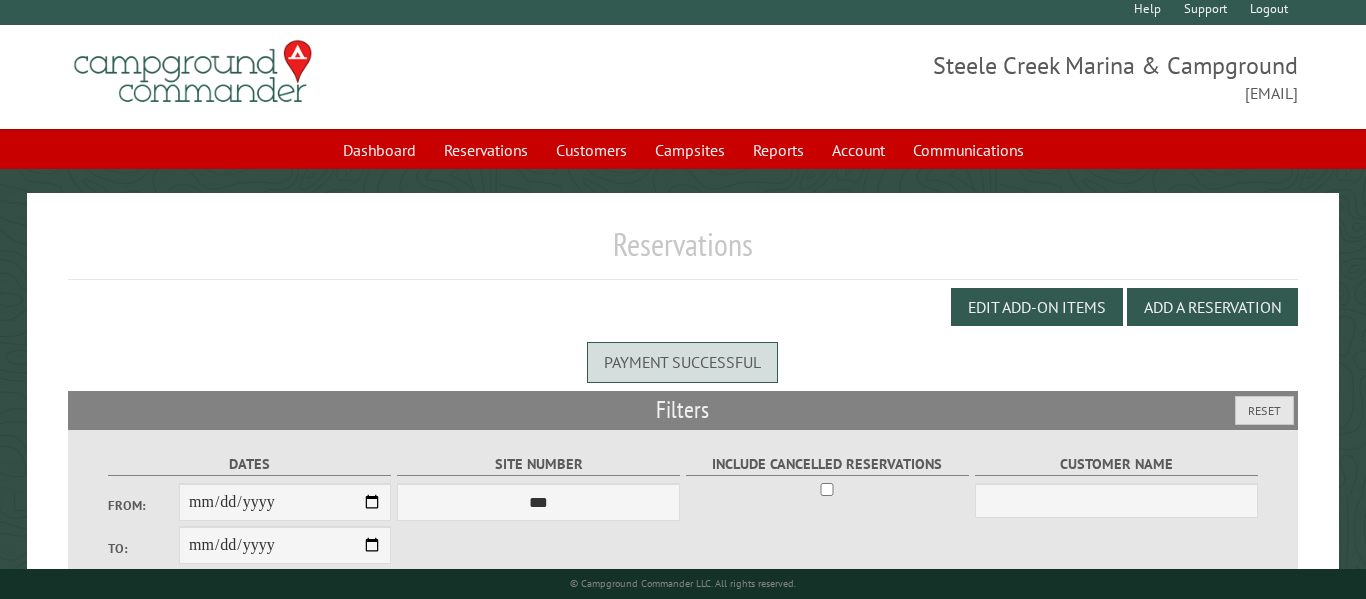 scroll, scrollTop: 0, scrollLeft: 0, axis: both 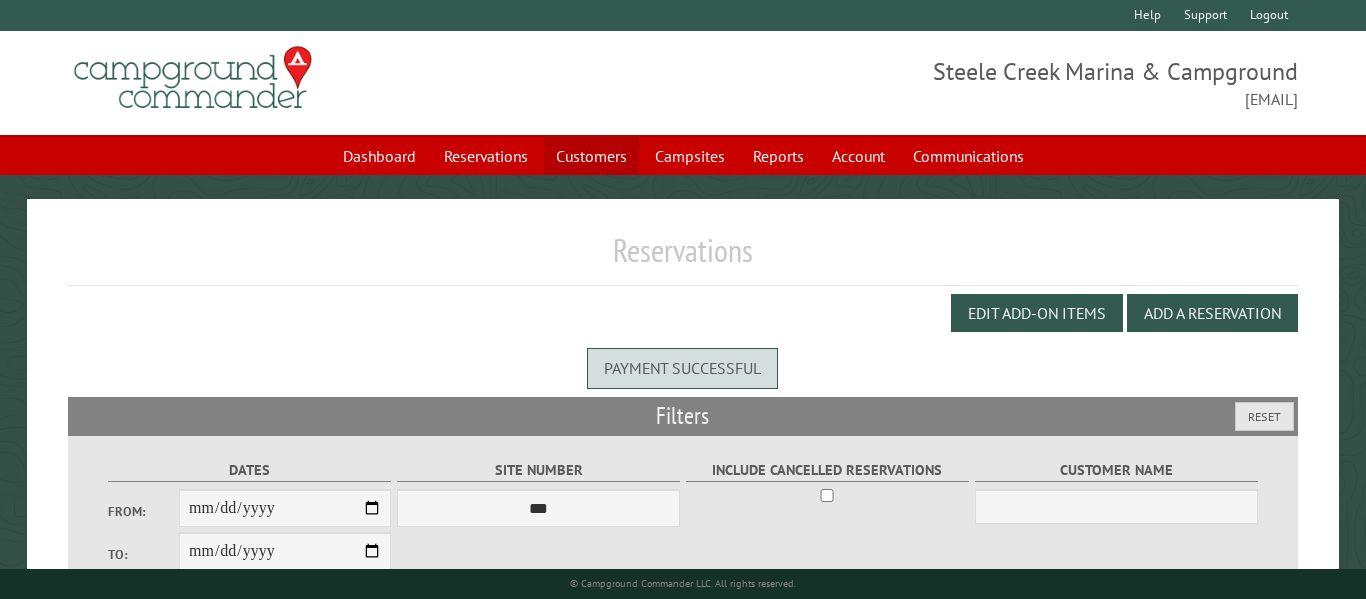 click on "Customers" at bounding box center [591, 156] 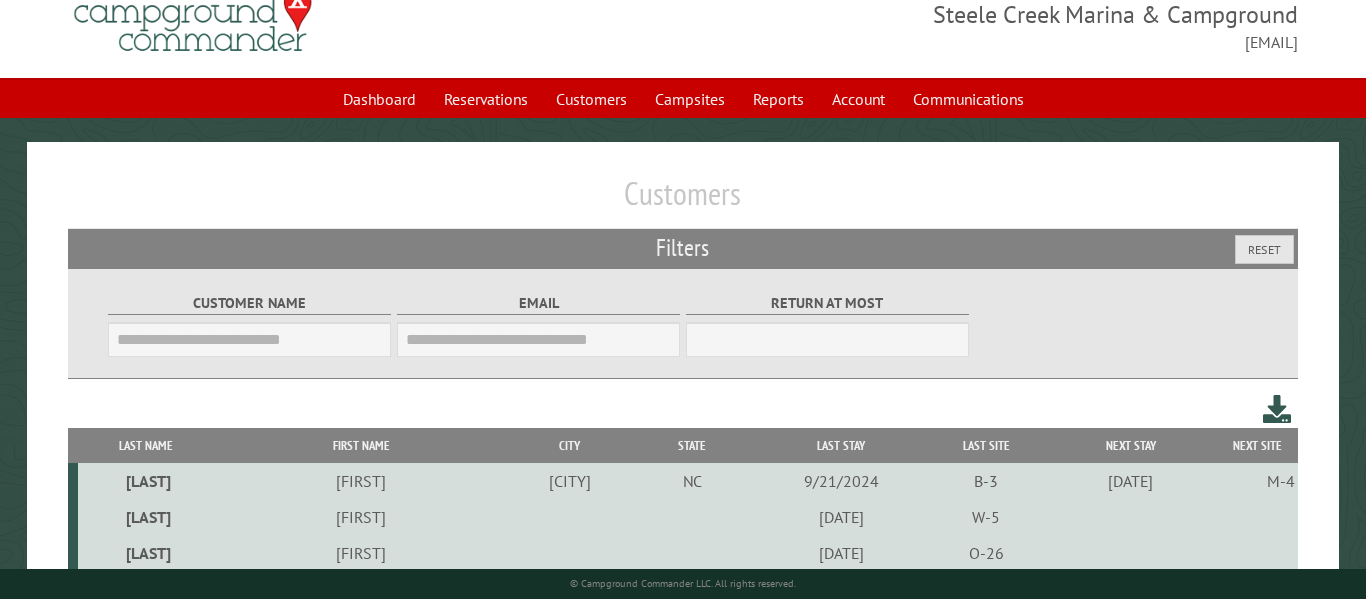 scroll, scrollTop: 60, scrollLeft: 0, axis: vertical 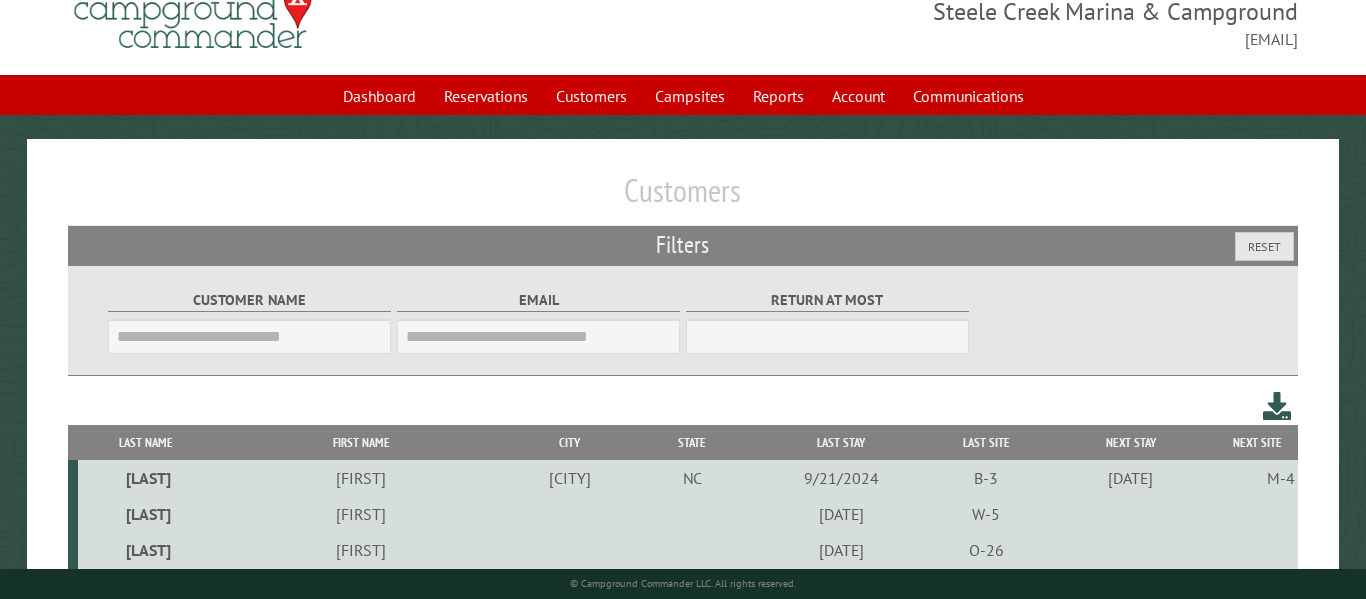 click on "[CITY]" at bounding box center [570, 478] 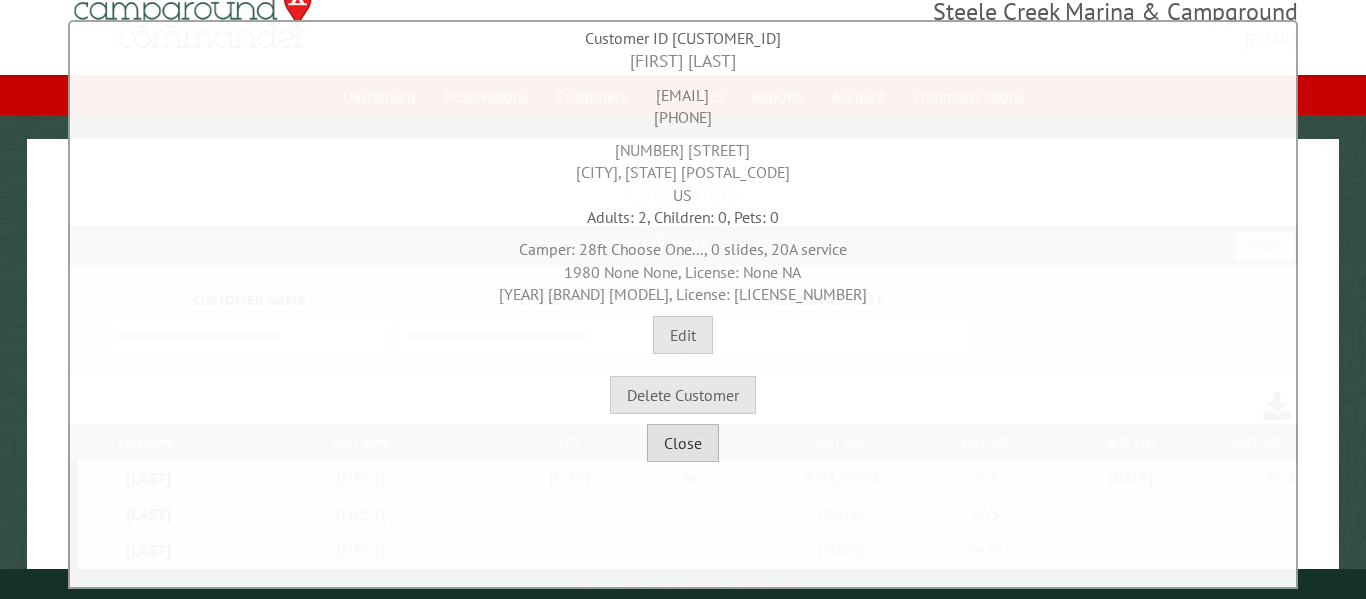 click on "Close" at bounding box center (683, 443) 